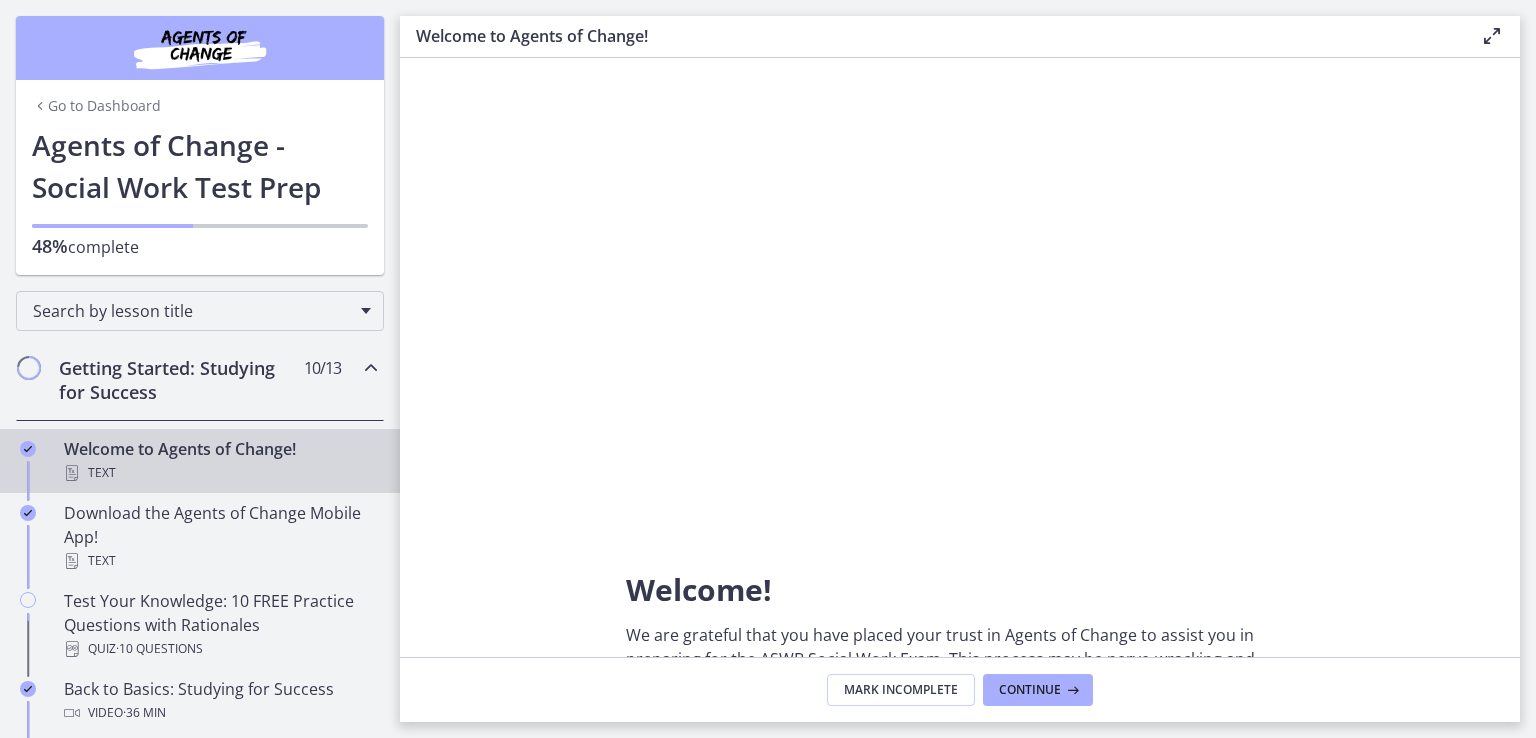 scroll, scrollTop: 0, scrollLeft: 0, axis: both 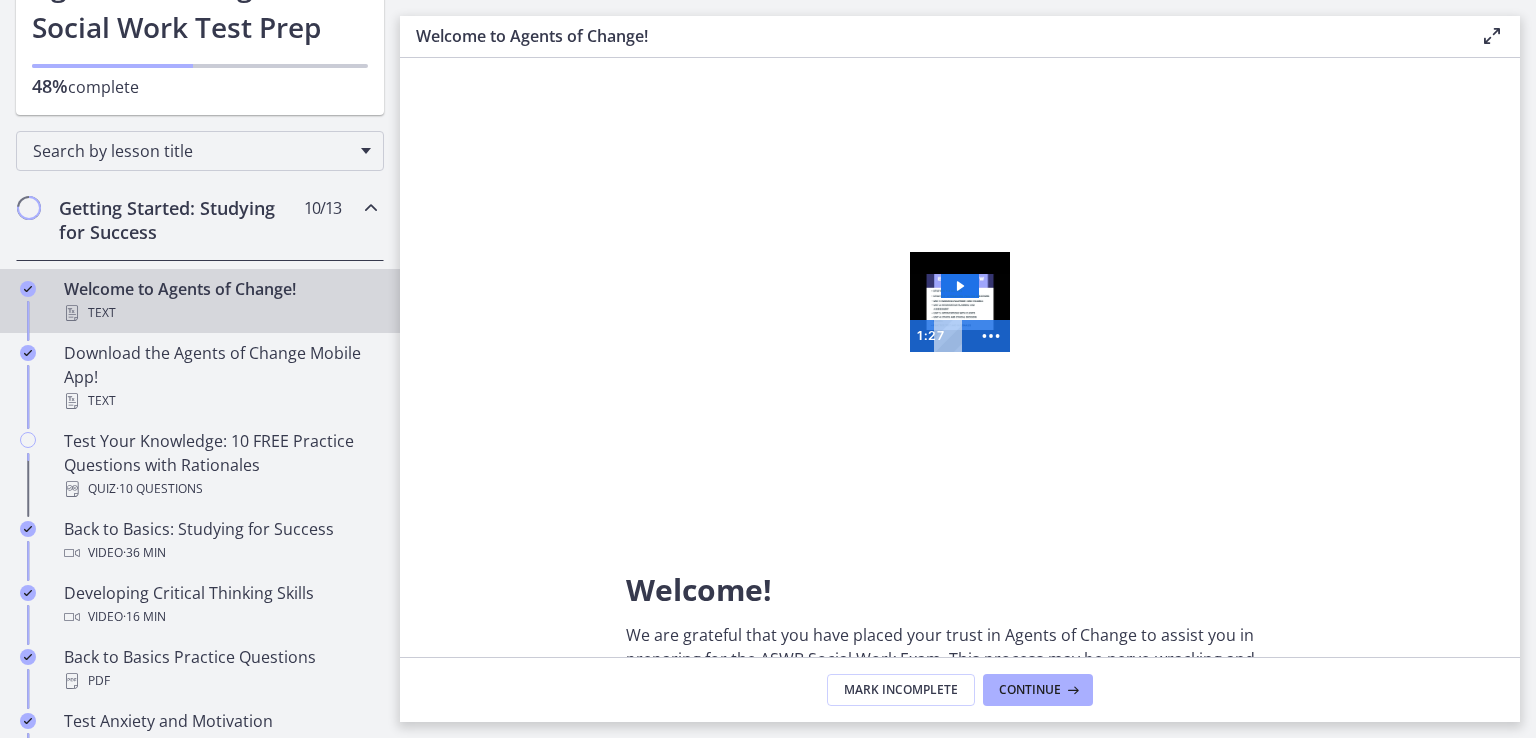 click on "Text" at bounding box center (220, 313) 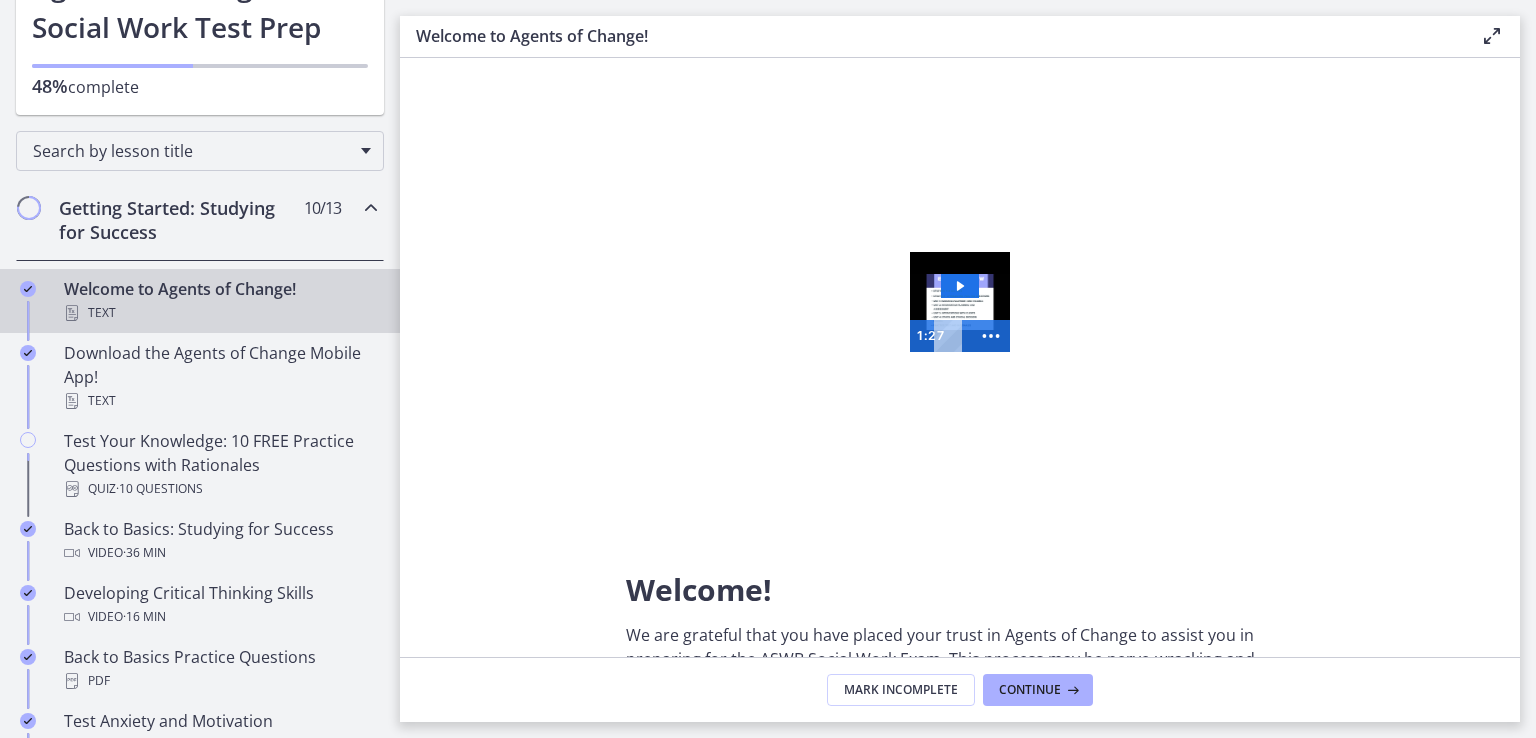 click at bounding box center (960, 302) 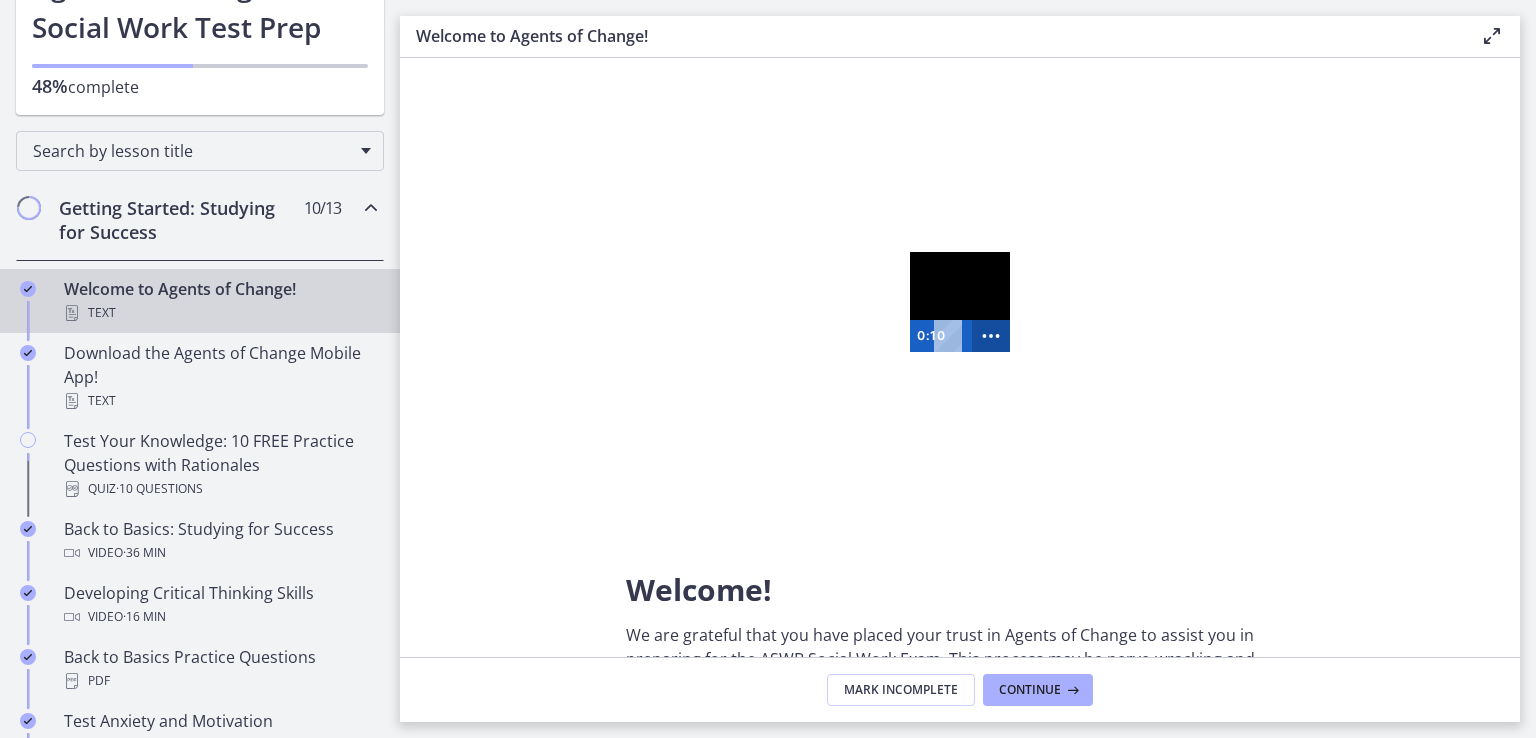 click 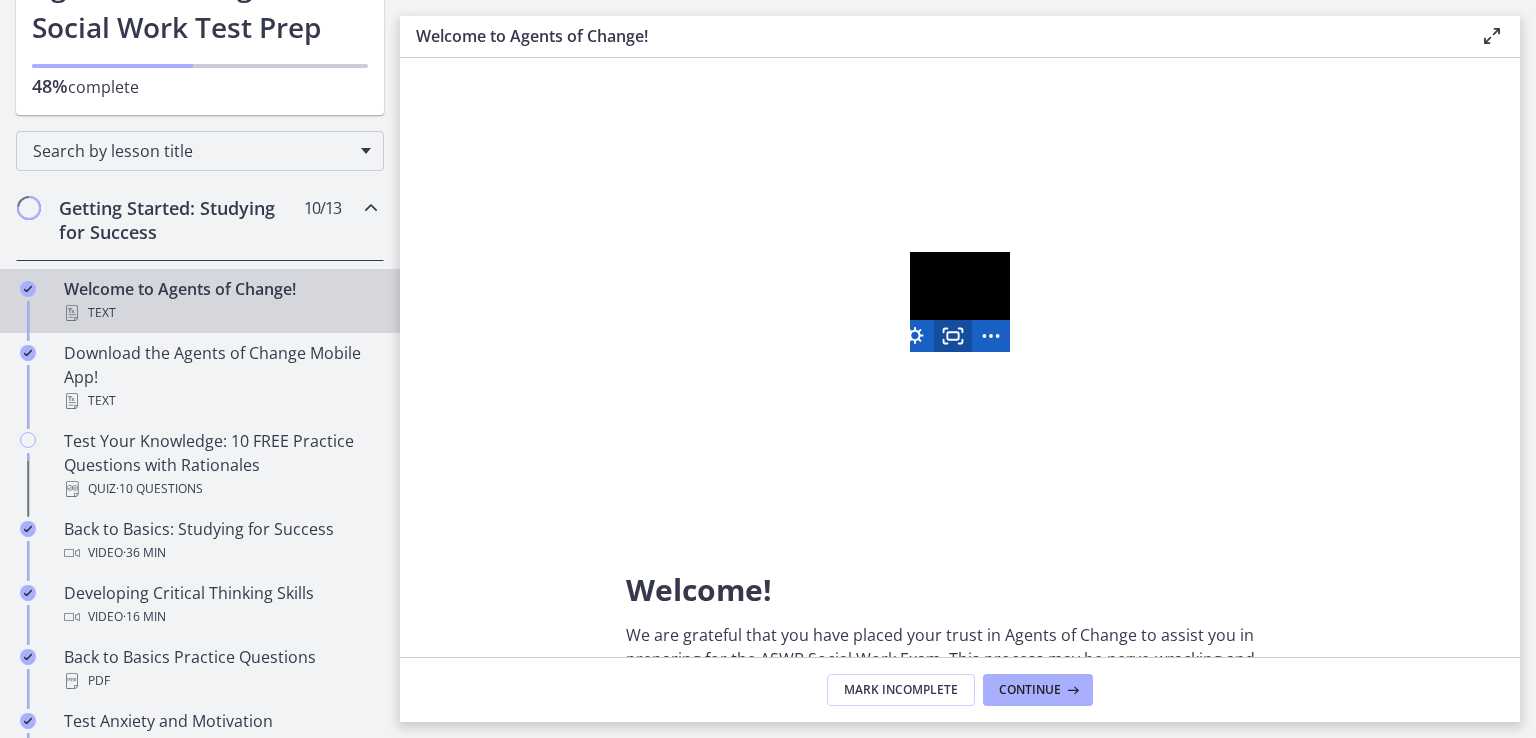 click 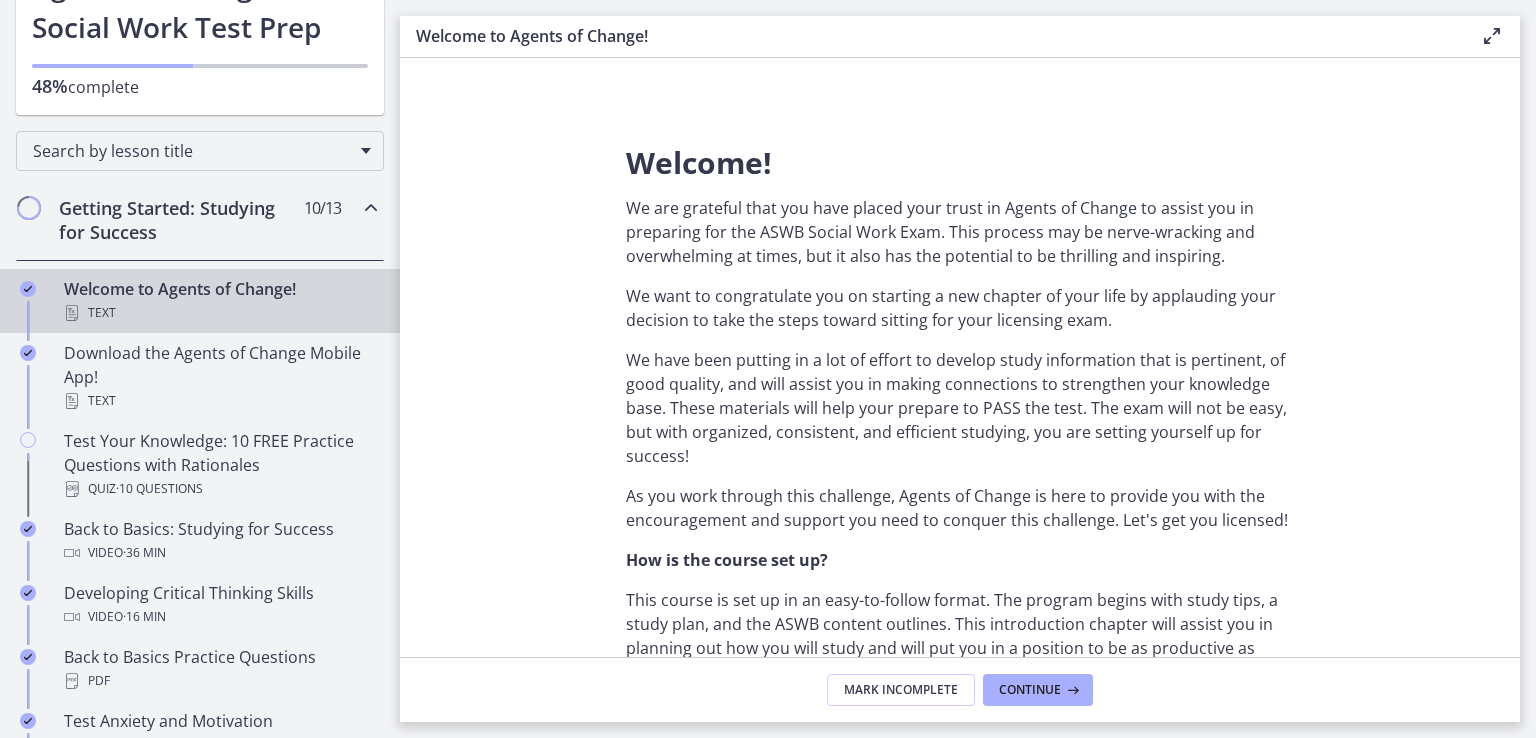 scroll, scrollTop: 467, scrollLeft: 0, axis: vertical 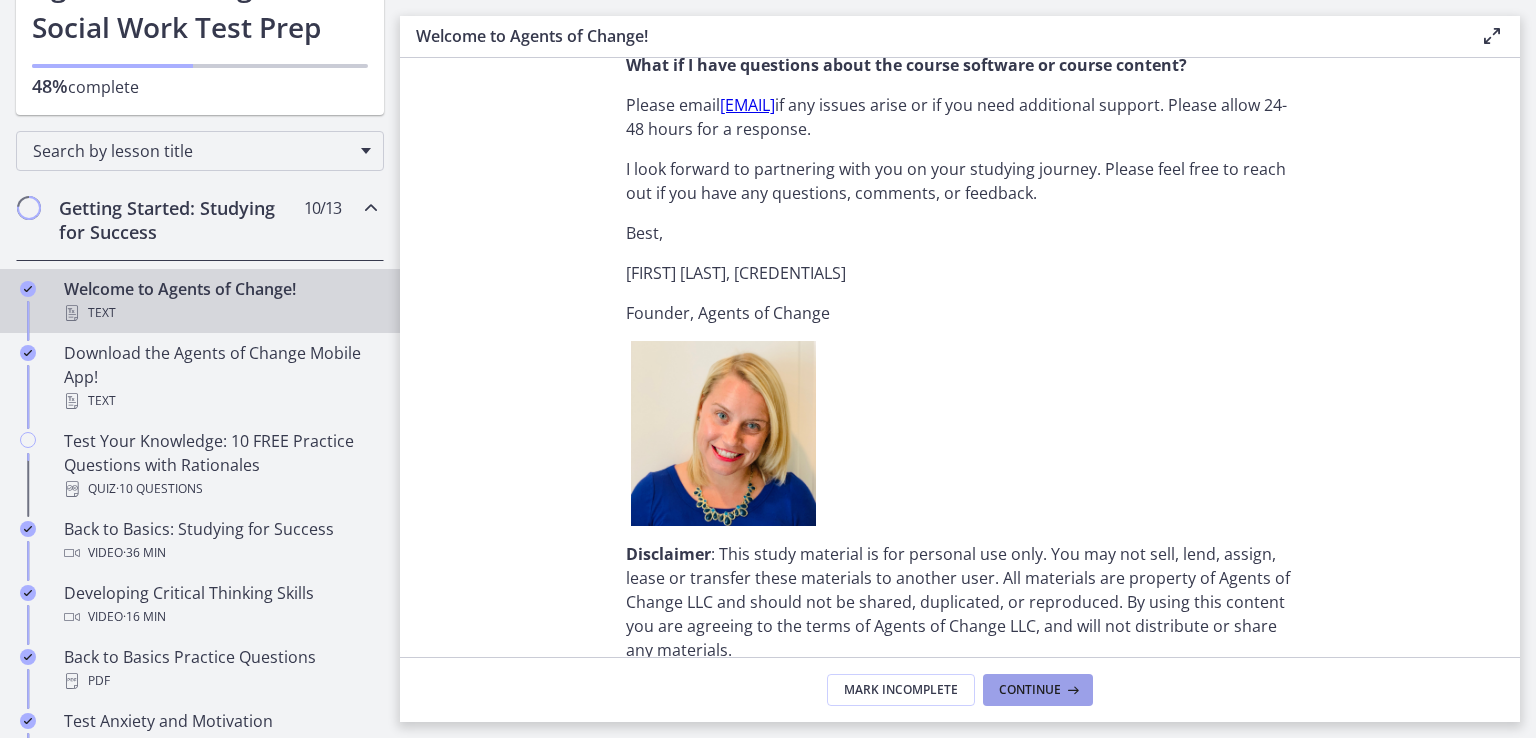 click on "Continue" at bounding box center [1038, 690] 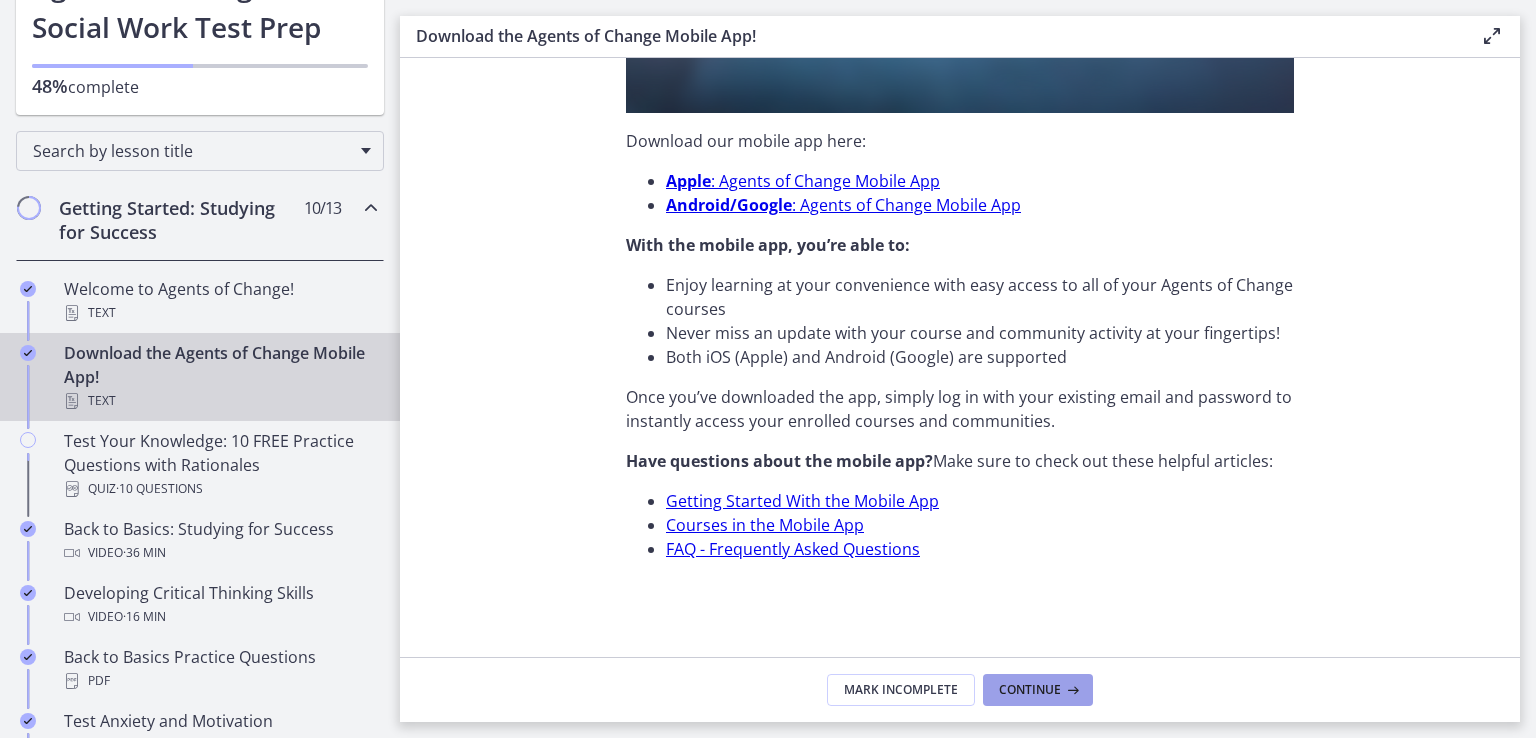 scroll, scrollTop: 0, scrollLeft: 0, axis: both 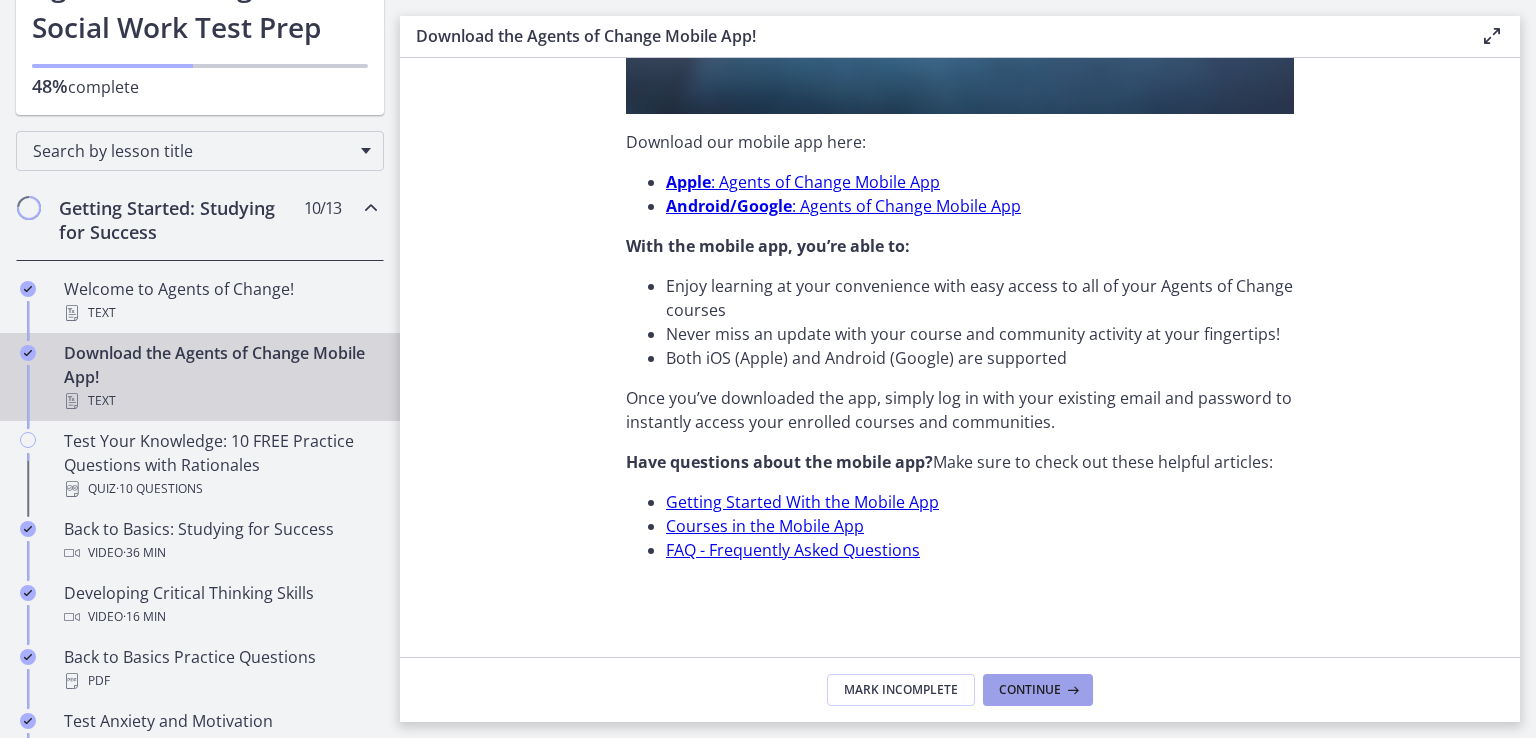drag, startPoint x: 1043, startPoint y: 687, endPoint x: 1037, endPoint y: 626, distance: 61.294373 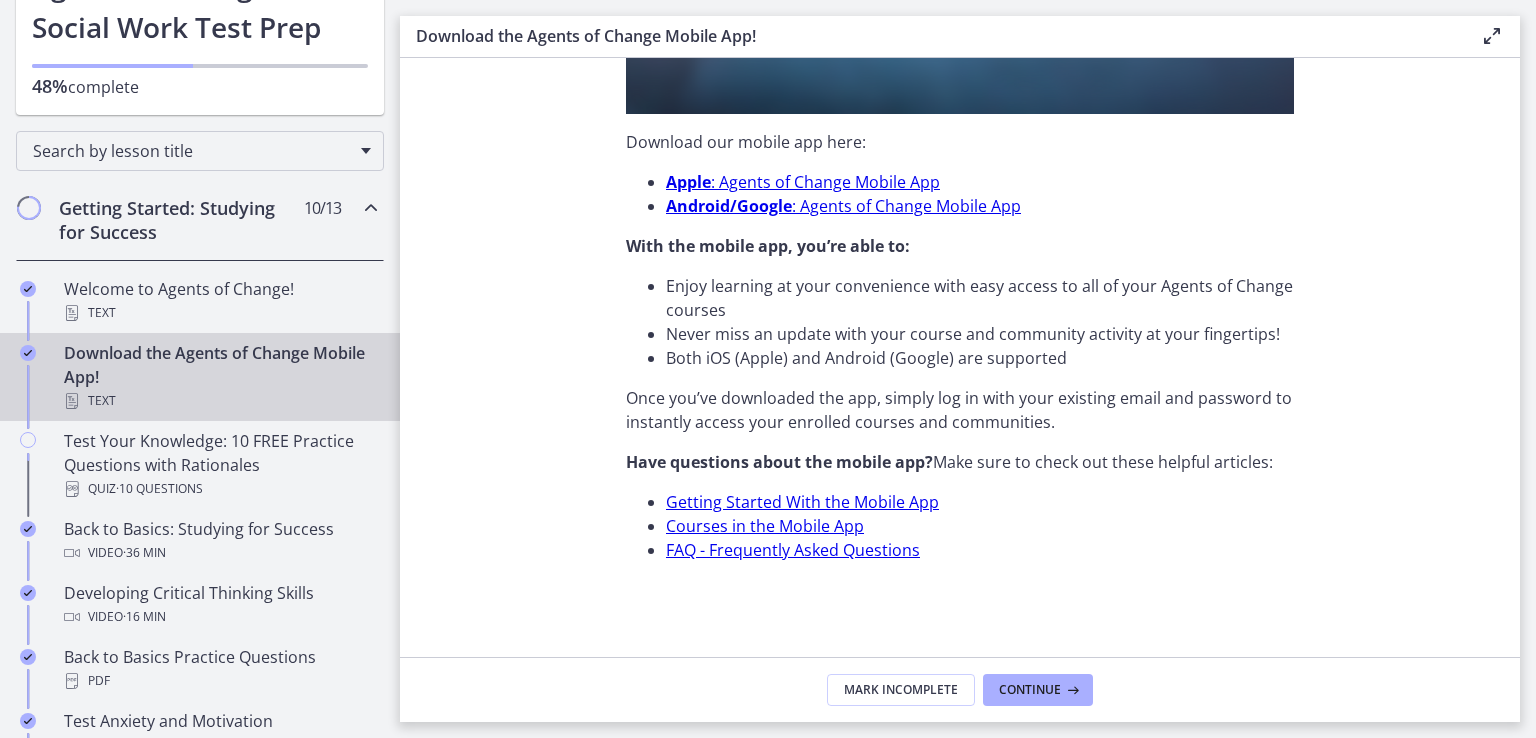 click on "Getting Started With the Mobile App" at bounding box center [802, 502] 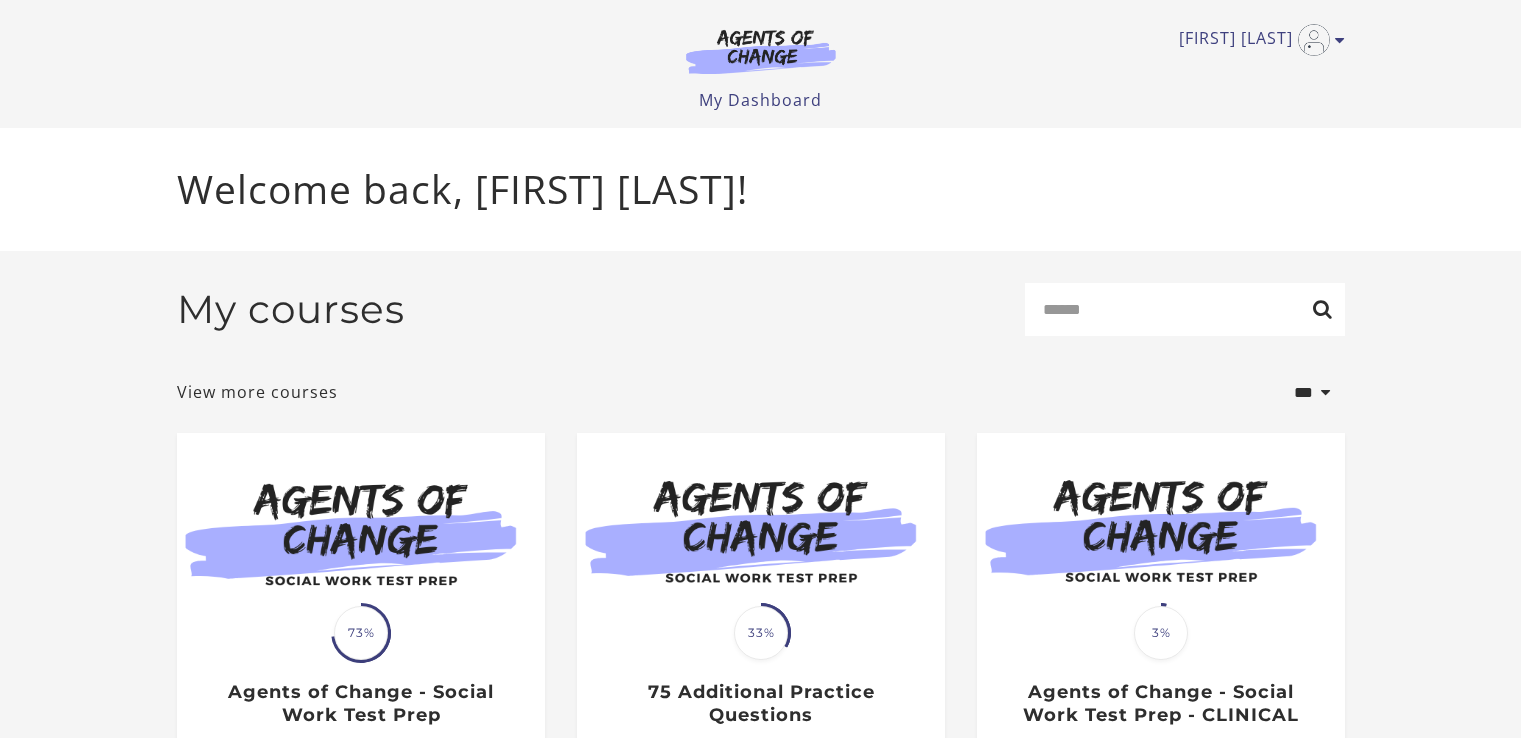 scroll, scrollTop: 0, scrollLeft: 0, axis: both 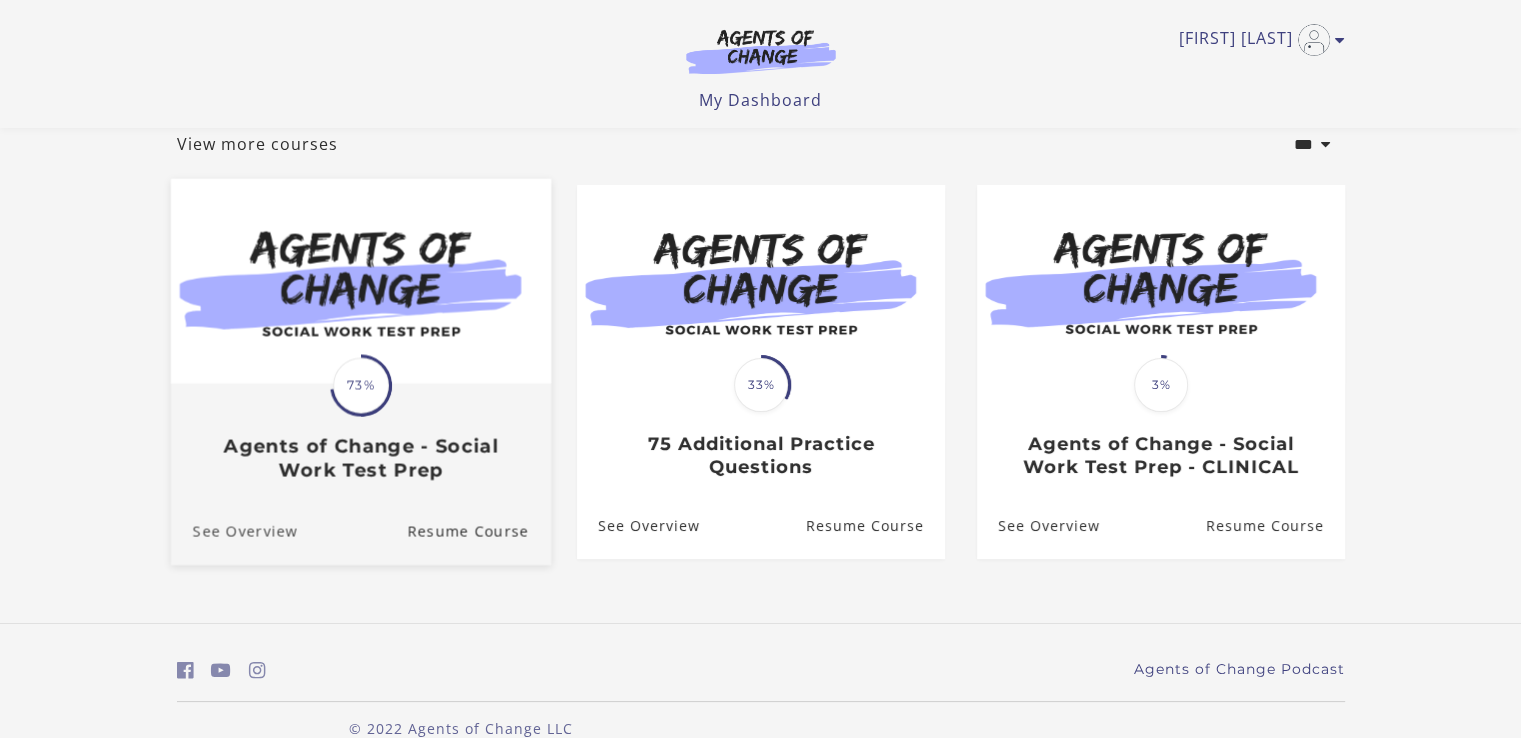 click on "See Overview" at bounding box center (233, 531) 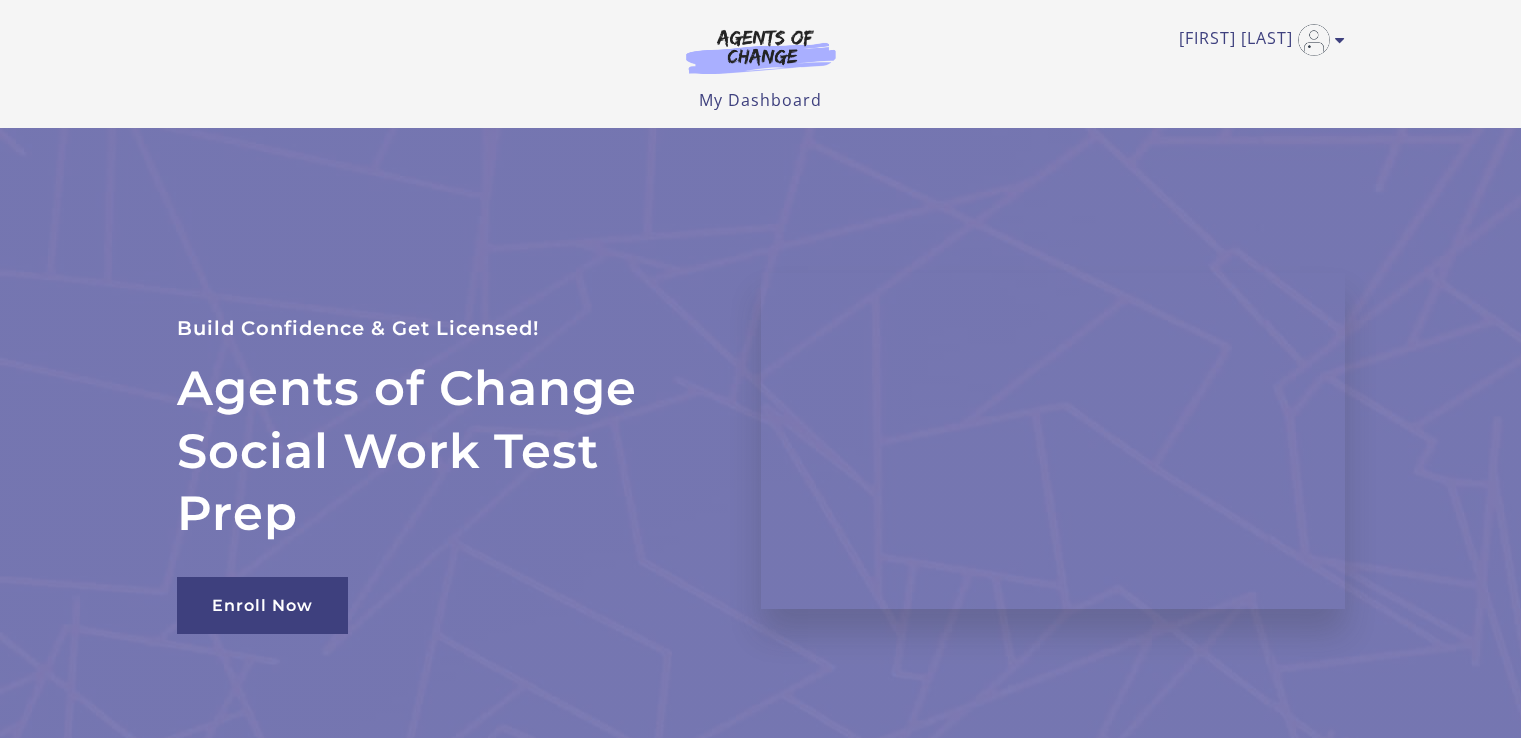 scroll, scrollTop: 0, scrollLeft: 0, axis: both 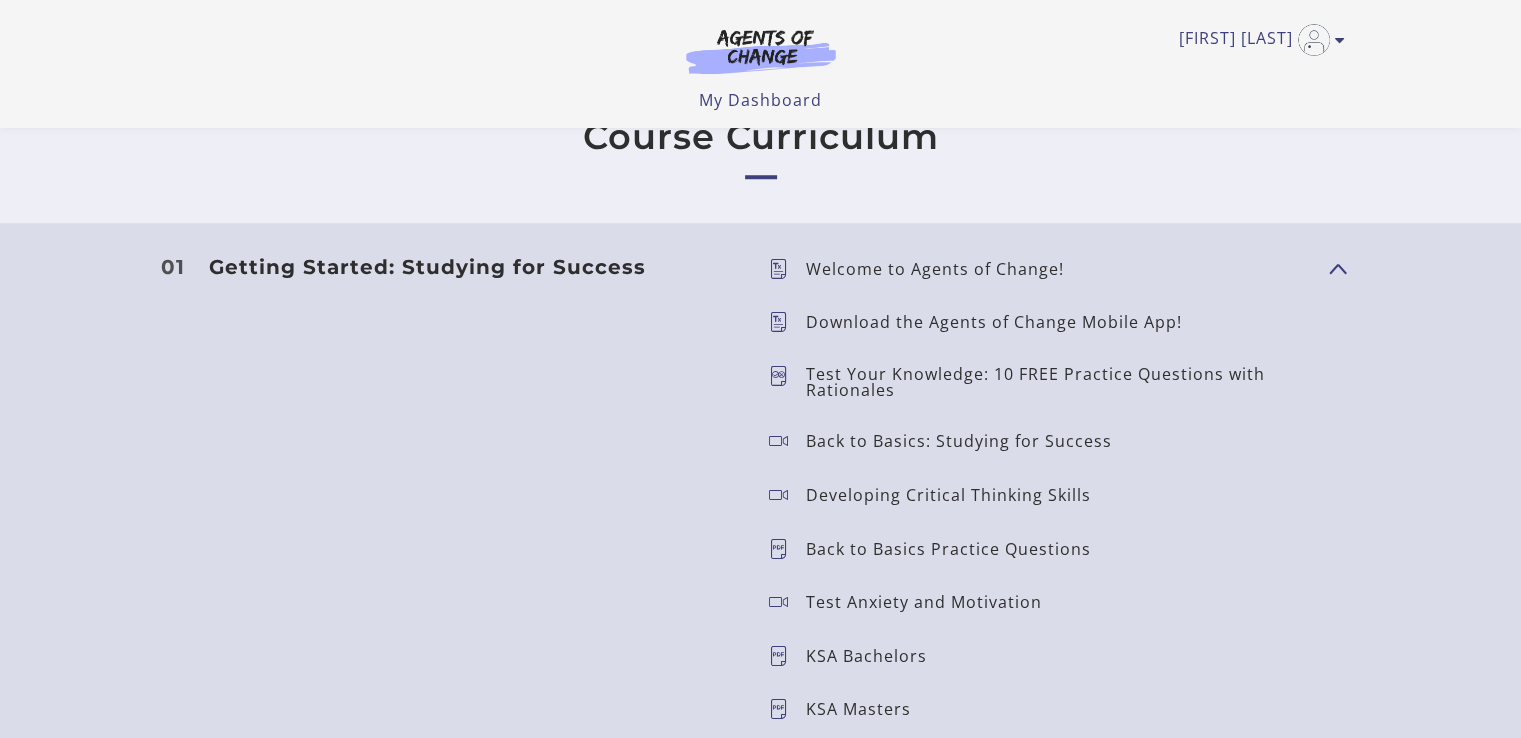 click at bounding box center [787, 269] 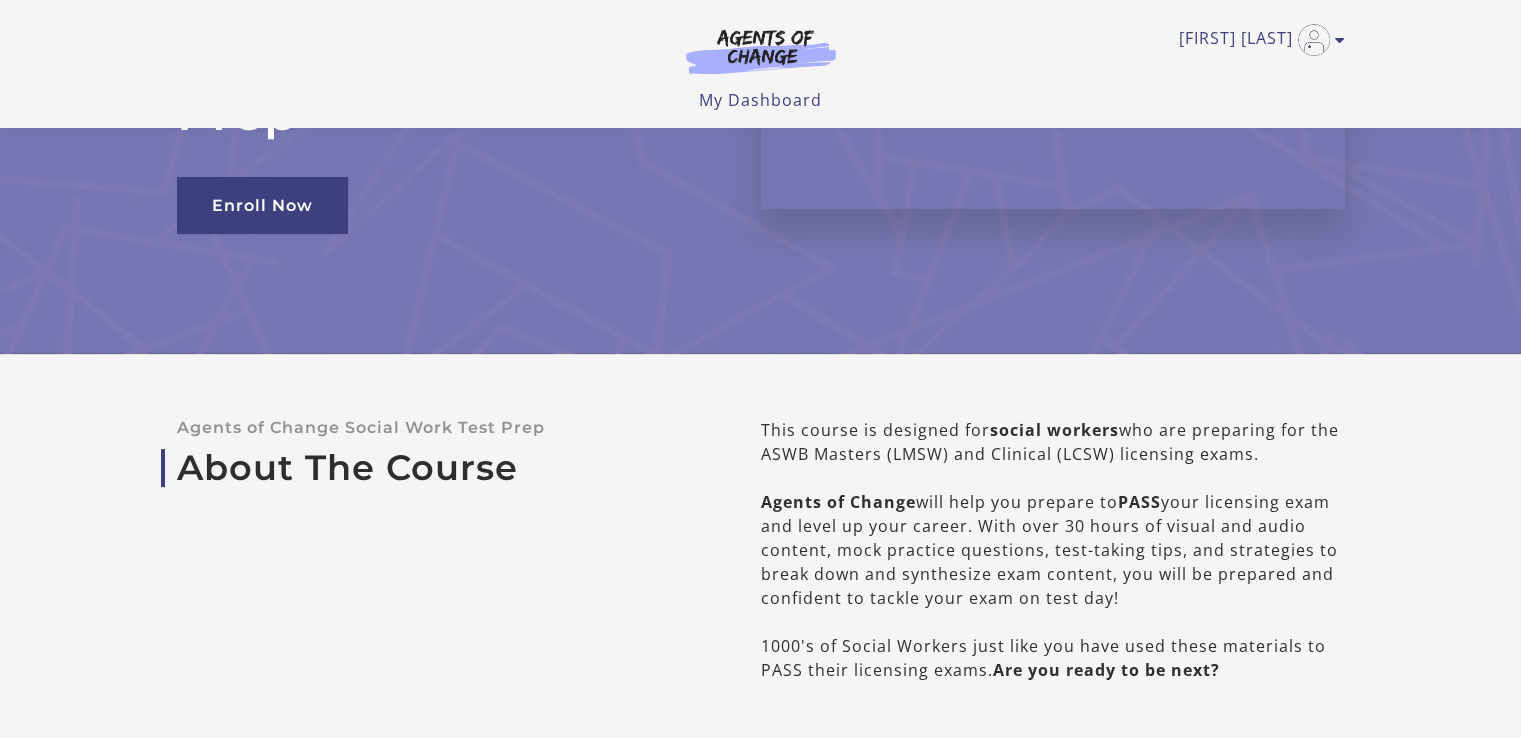 scroll, scrollTop: 0, scrollLeft: 0, axis: both 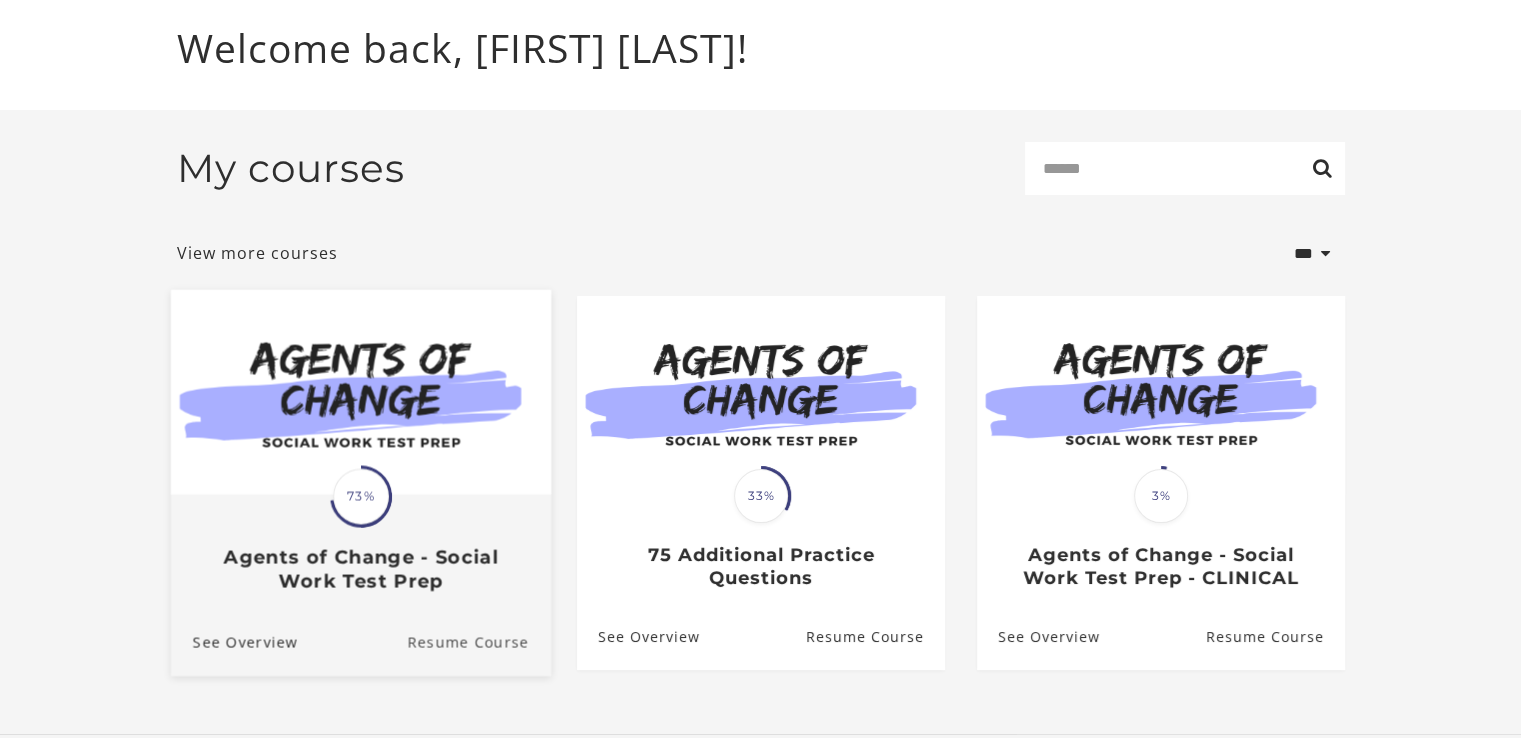 click on "Resume Course" at bounding box center [479, 642] 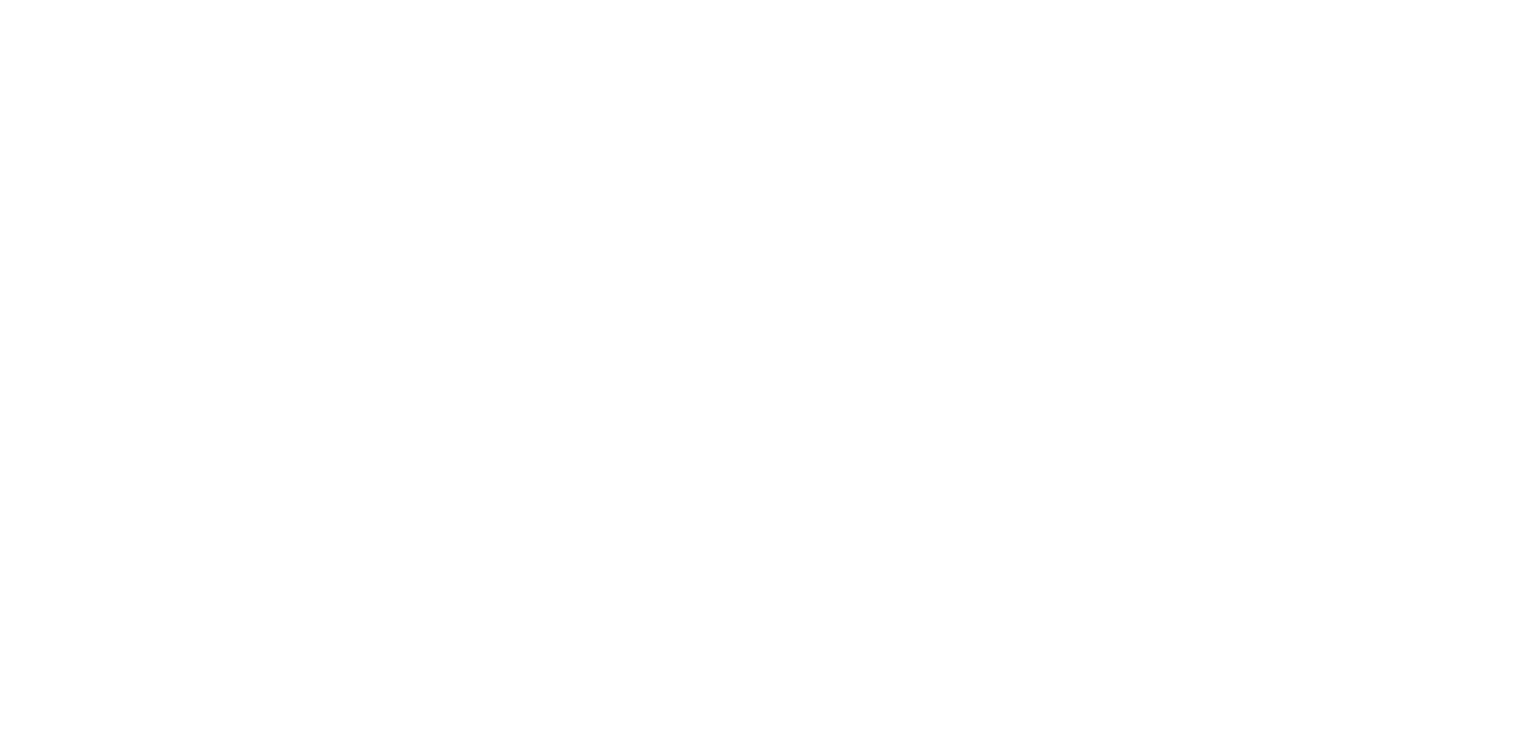 scroll, scrollTop: 0, scrollLeft: 0, axis: both 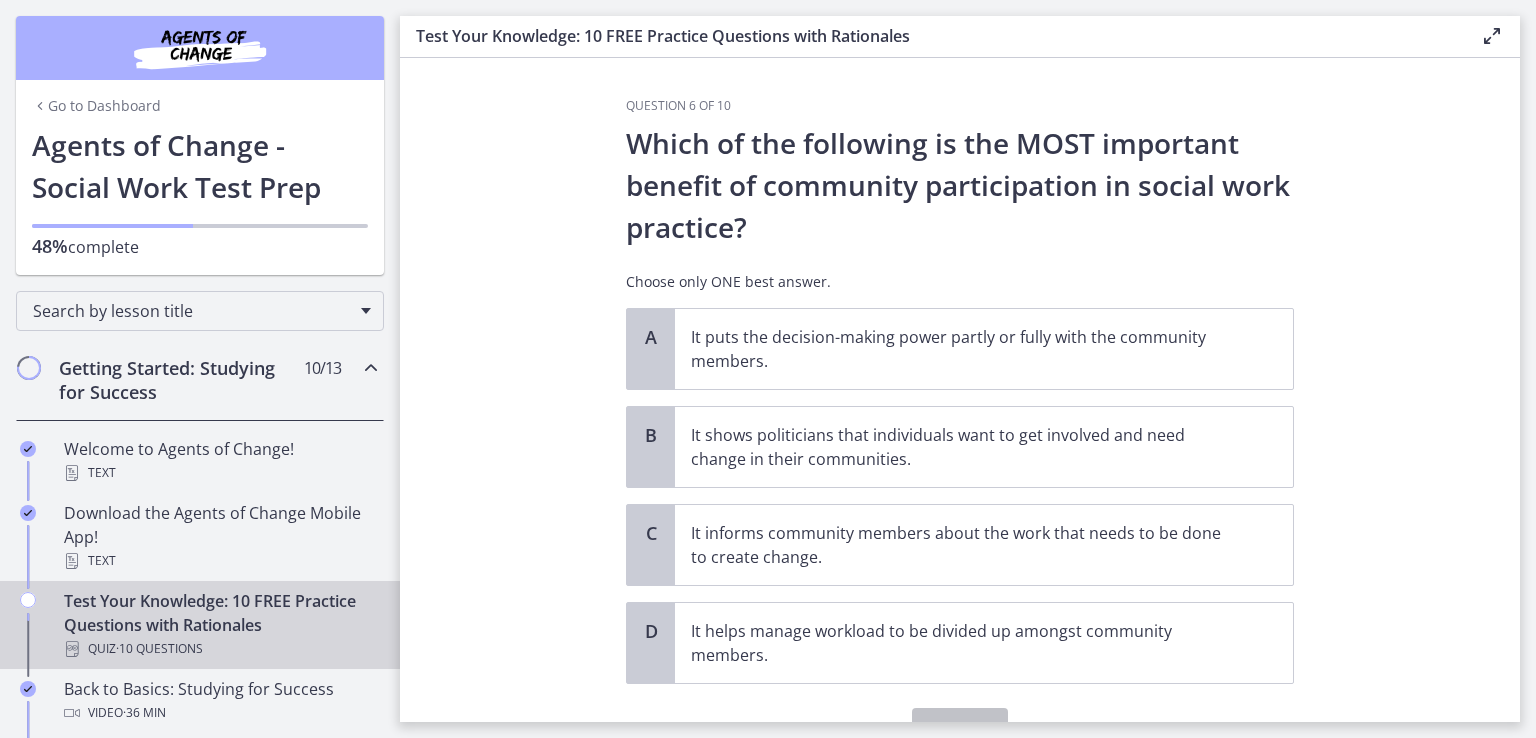 click on "Test Your Knowledge: 10 FREE Practice Questions with Rationales
Quiz
·  10 Questions" at bounding box center (220, 625) 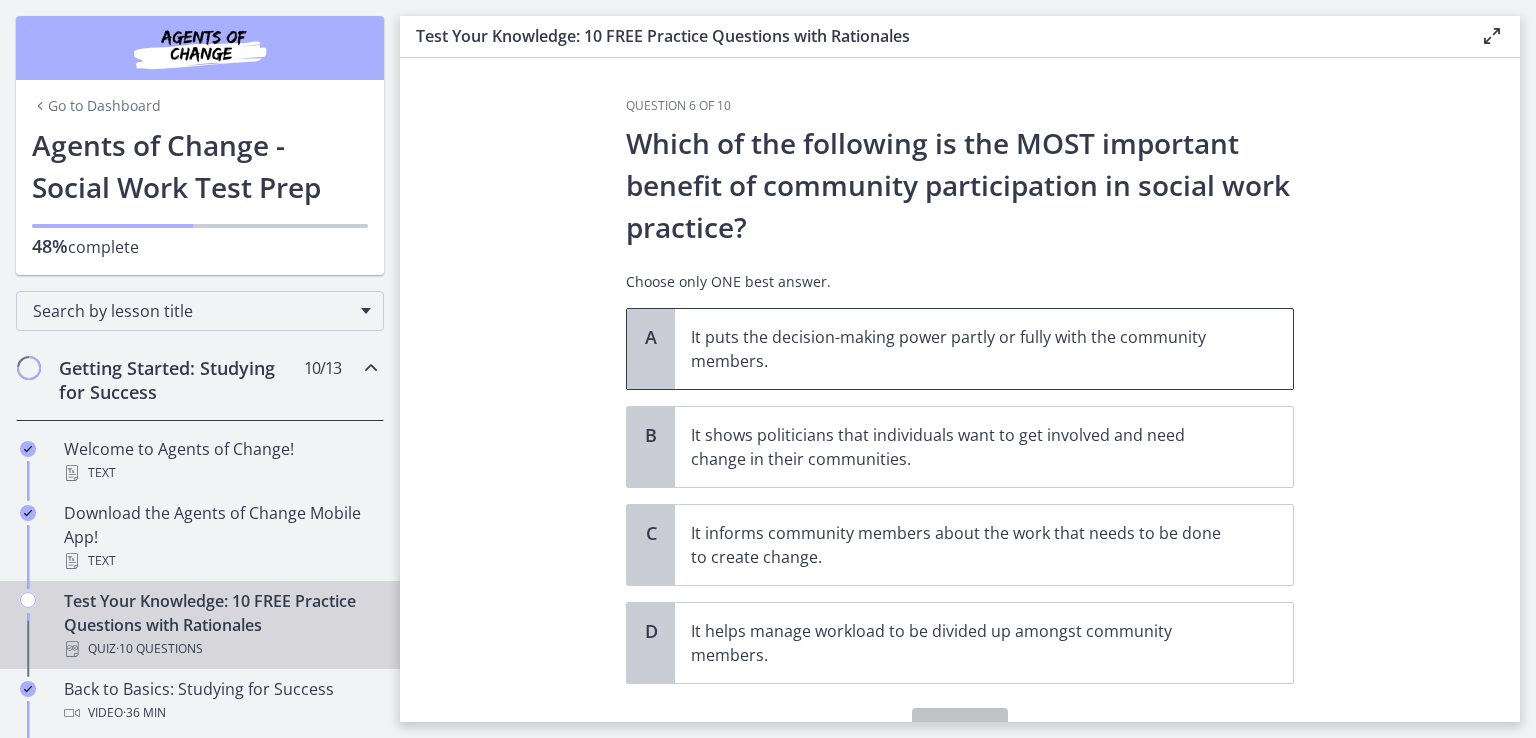 click on "It puts the decision-making power partly or fully with the community members." at bounding box center (964, 349) 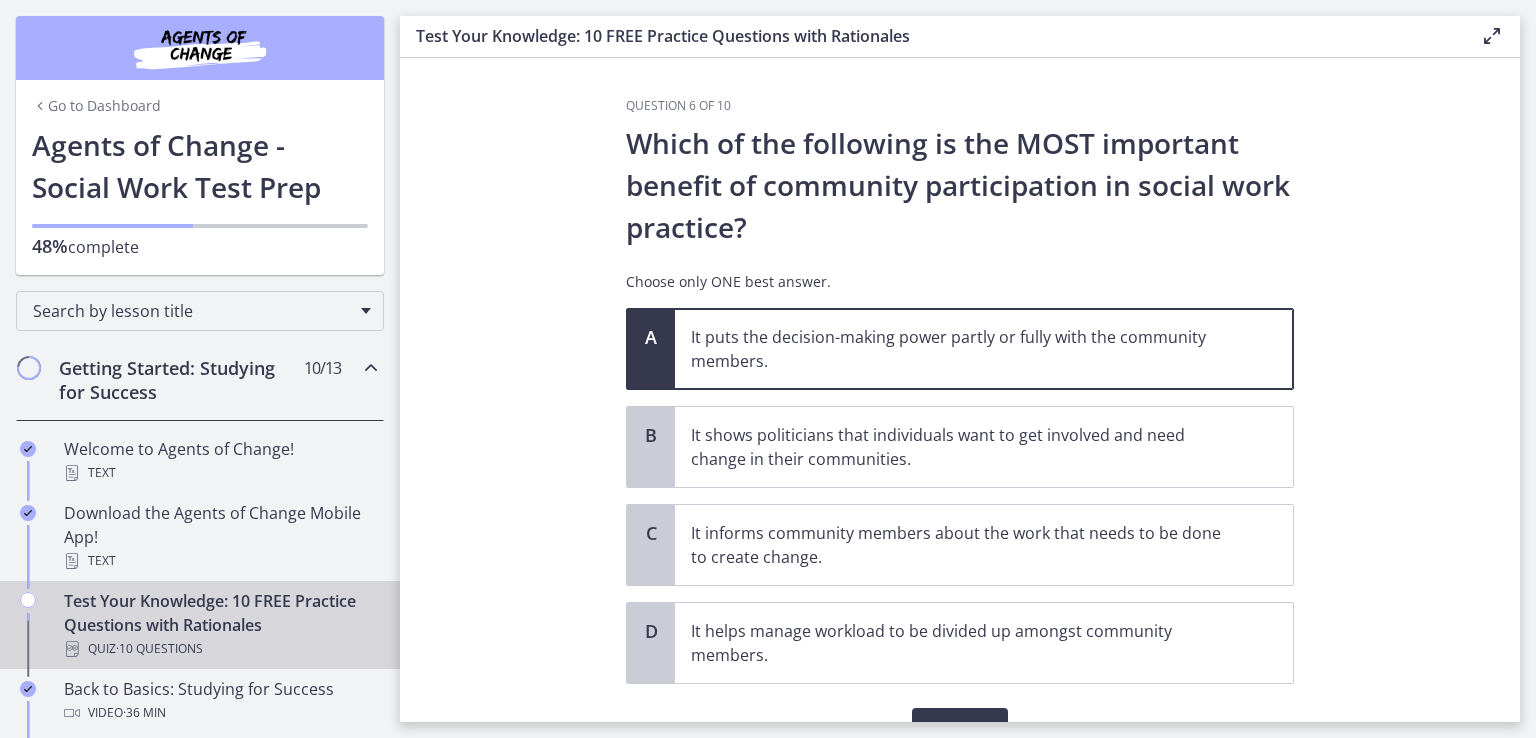 click on "It puts the decision-making power partly or fully with the community members." at bounding box center [964, 349] 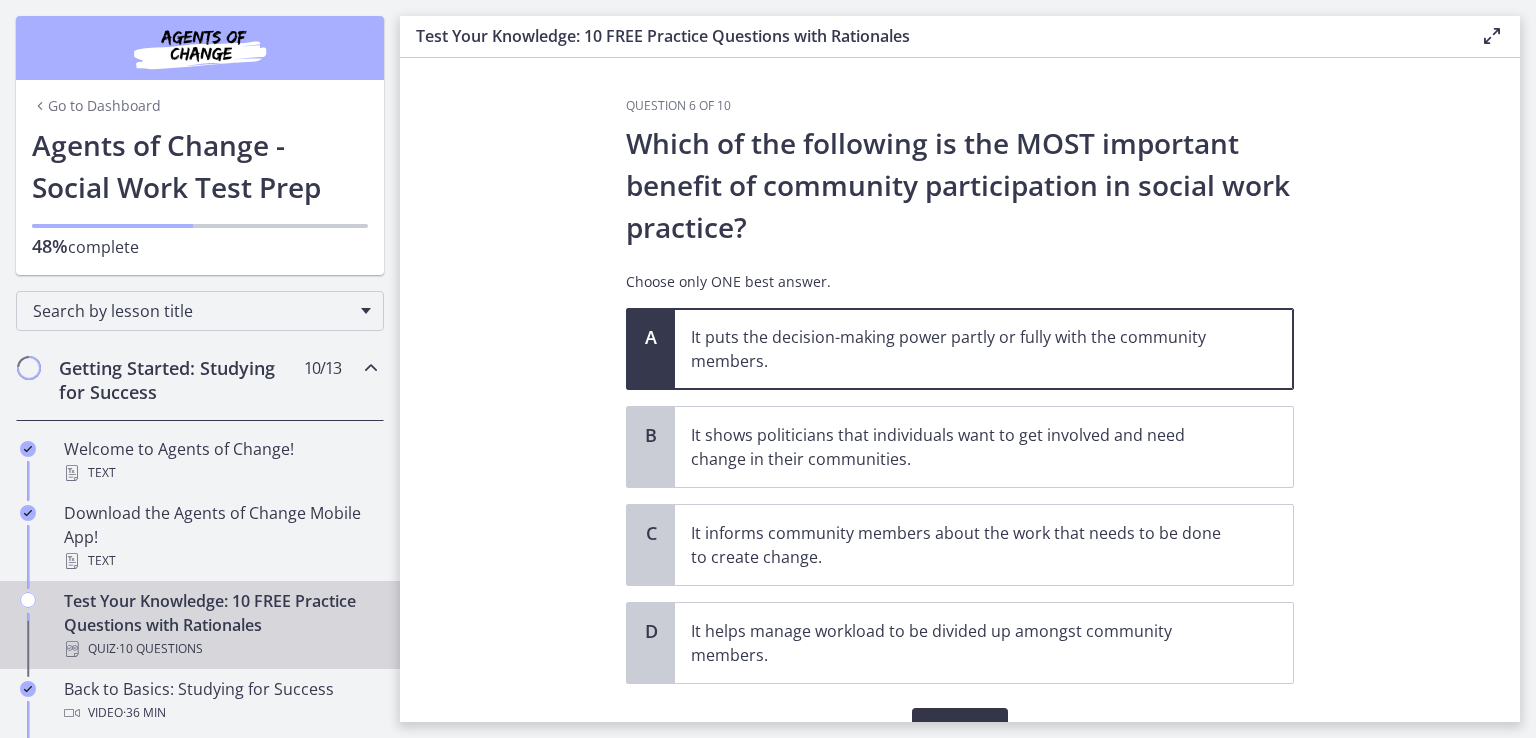 click on "Confirm" at bounding box center [960, 728] 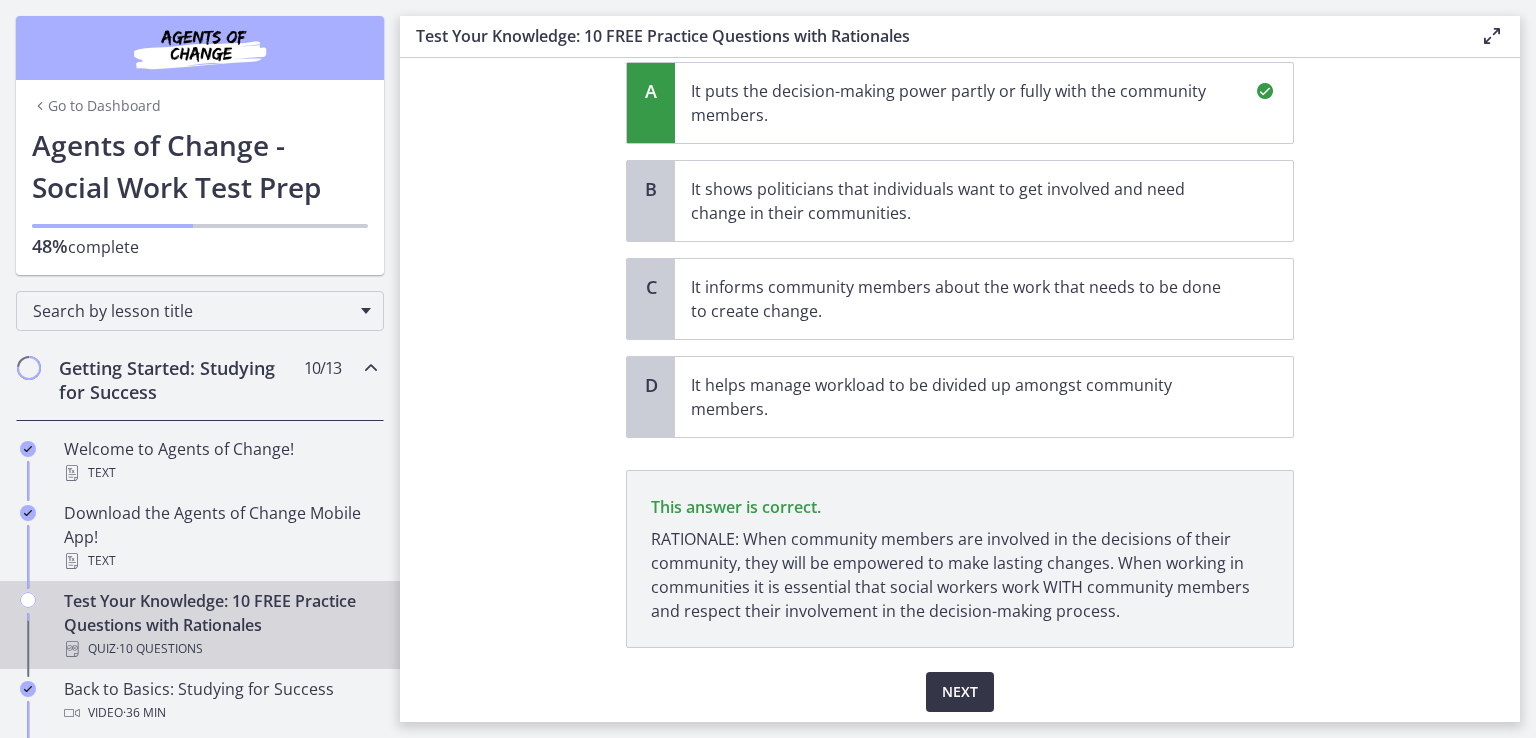 scroll, scrollTop: 314, scrollLeft: 0, axis: vertical 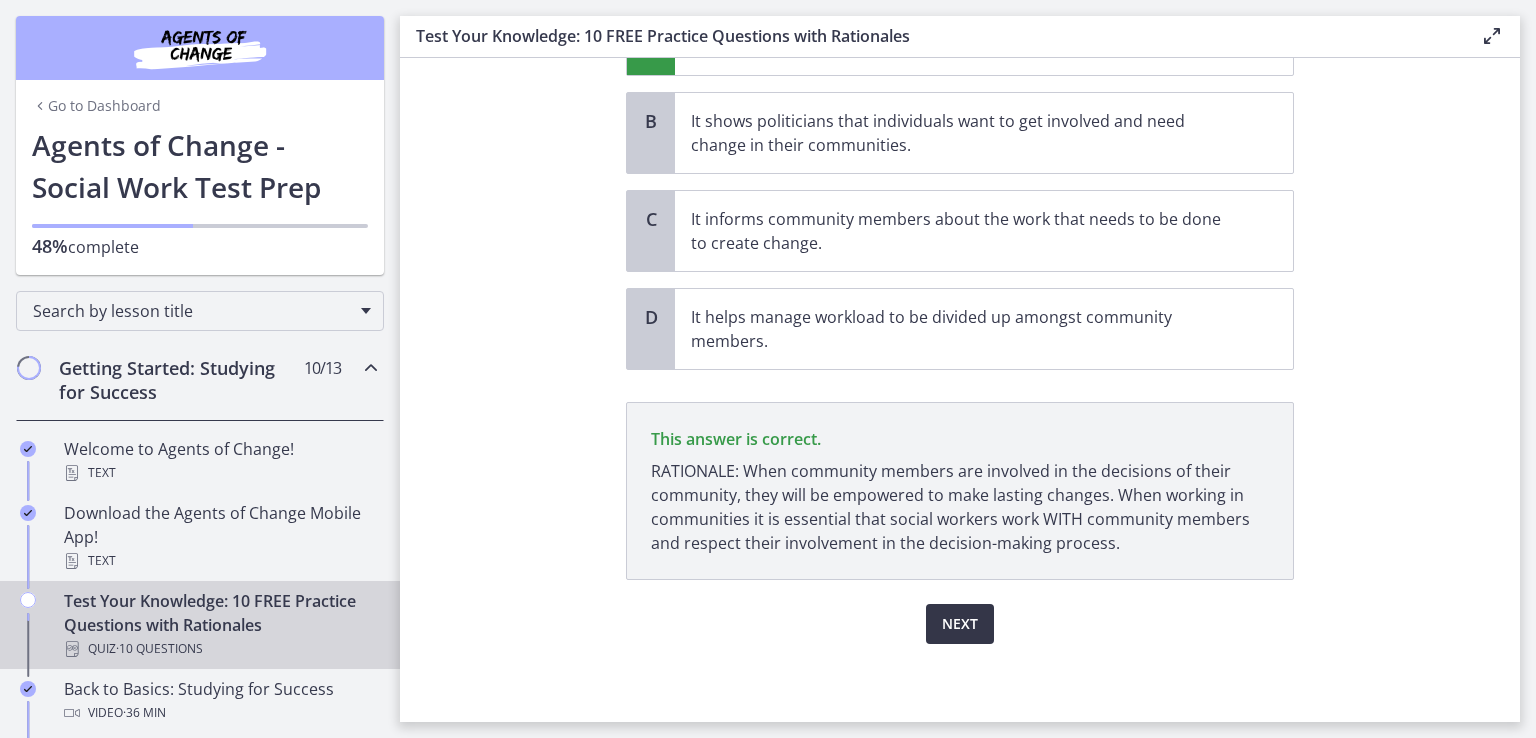 click on "Next" at bounding box center (960, 624) 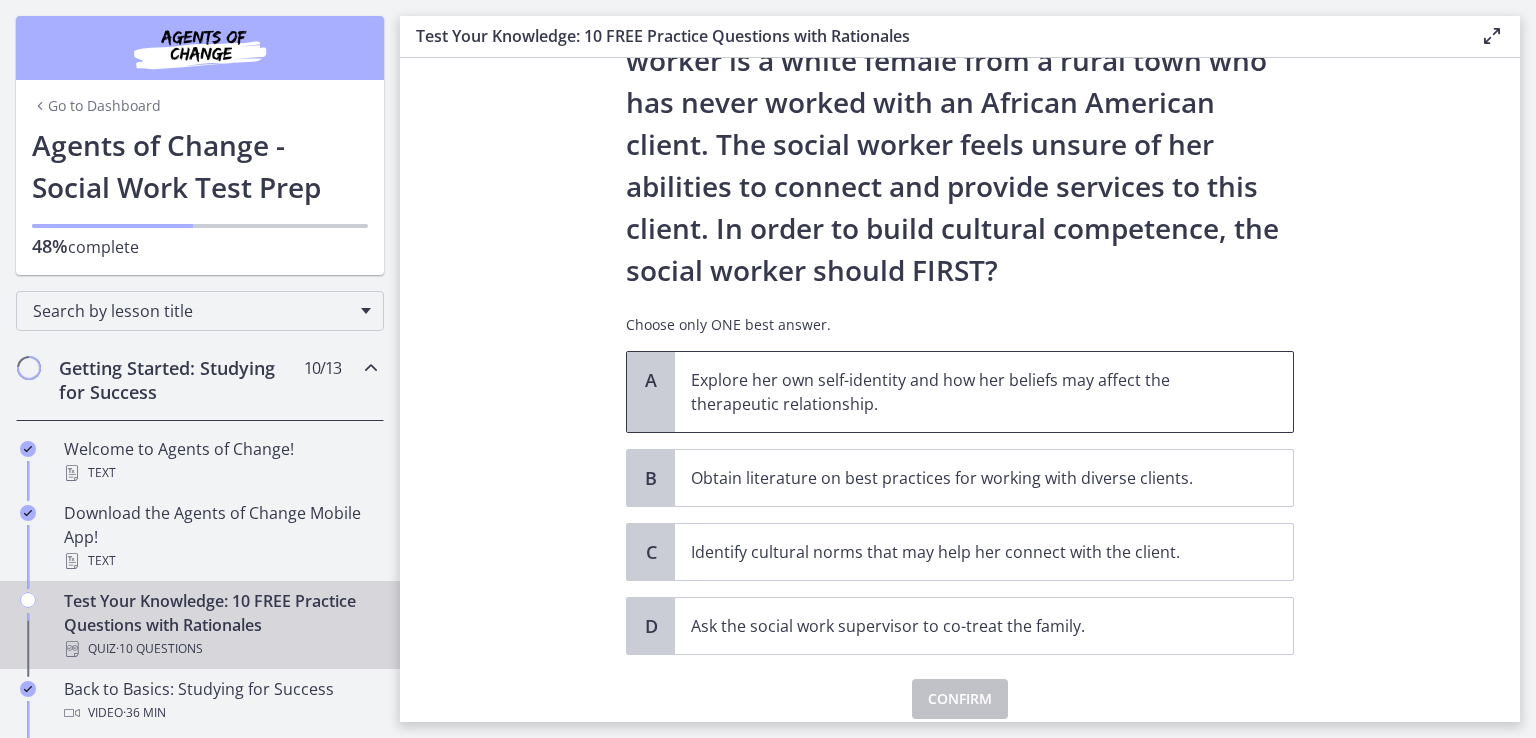 scroll, scrollTop: 284, scrollLeft: 0, axis: vertical 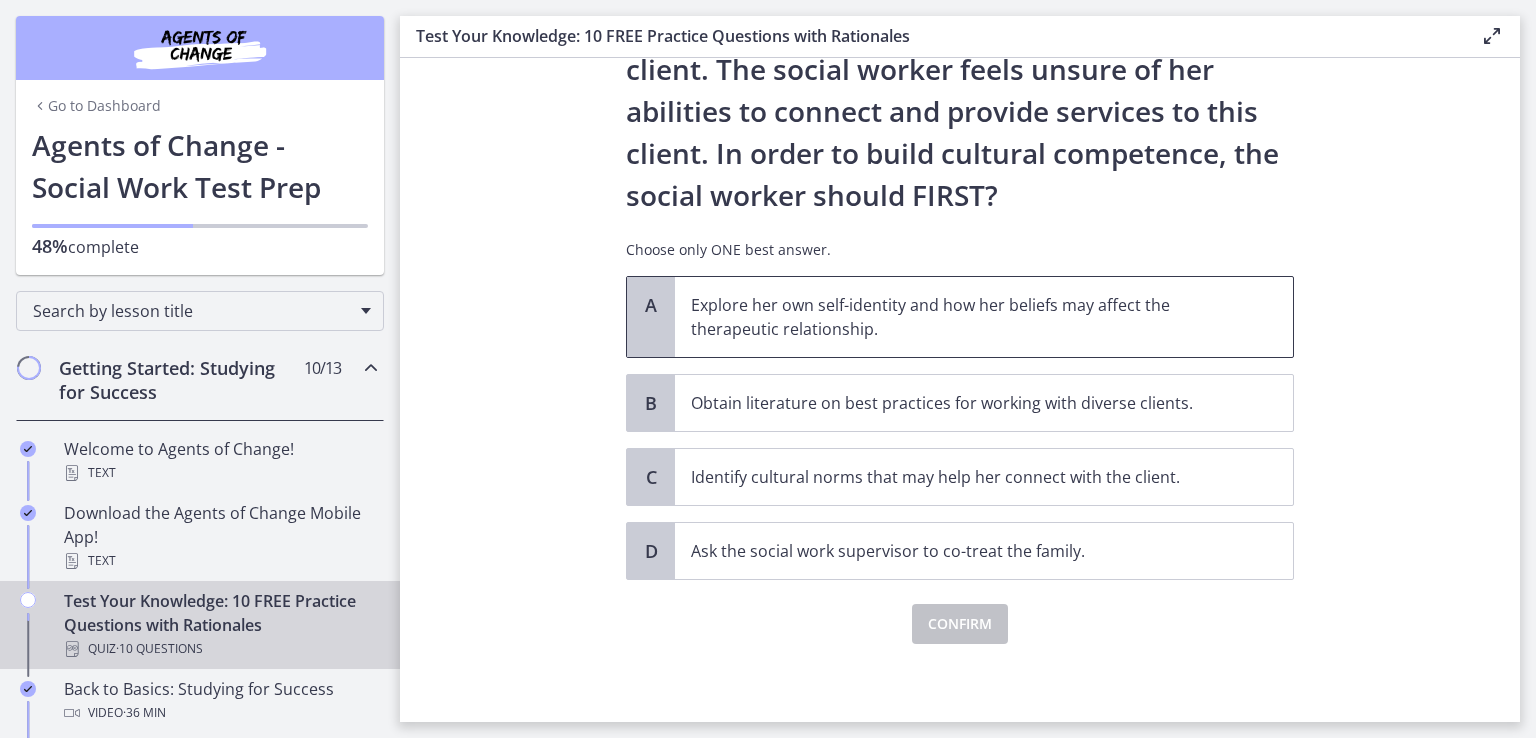 drag, startPoint x: 962, startPoint y: 626, endPoint x: 1498, endPoint y: 718, distance: 543.8382 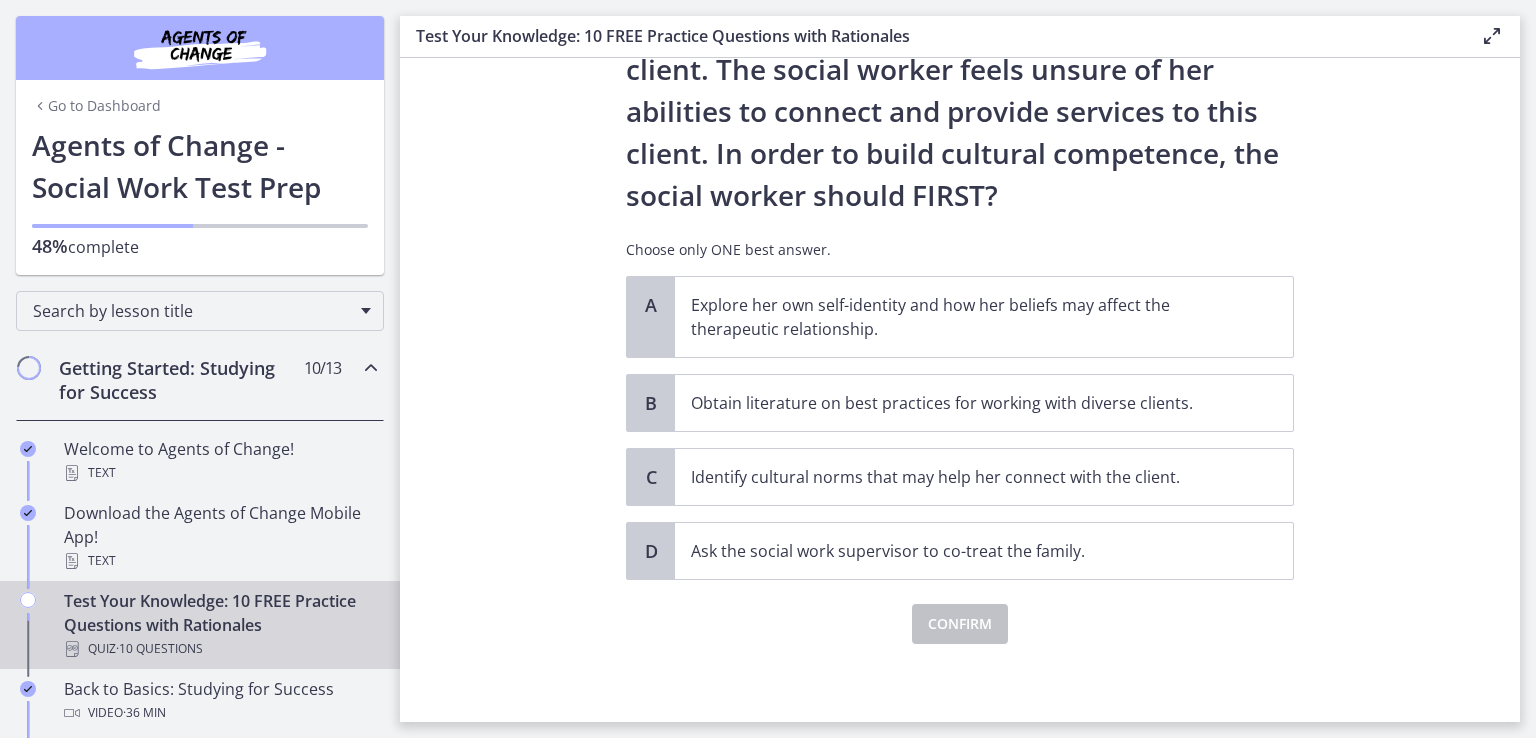 click on "Question   7   of   10
A new social worker at a Head Start program has been assigned to work with an African American woman and her two young children. The social worker is a white female from a rural town who has never worked with an African American client. The social worker feels unsure of her abilities to connect and provide services to this client. In order to build cultural competence, the social worker should FIRST?
Choose only ONE best answer.
A
Explore her own self-identity and how her beliefs may affect the therapeutic relationship.
B
Obtain literature on best practices for working with diverse clients.
C
Identify cultural norms that may help her connect with the client." at bounding box center [960, 390] 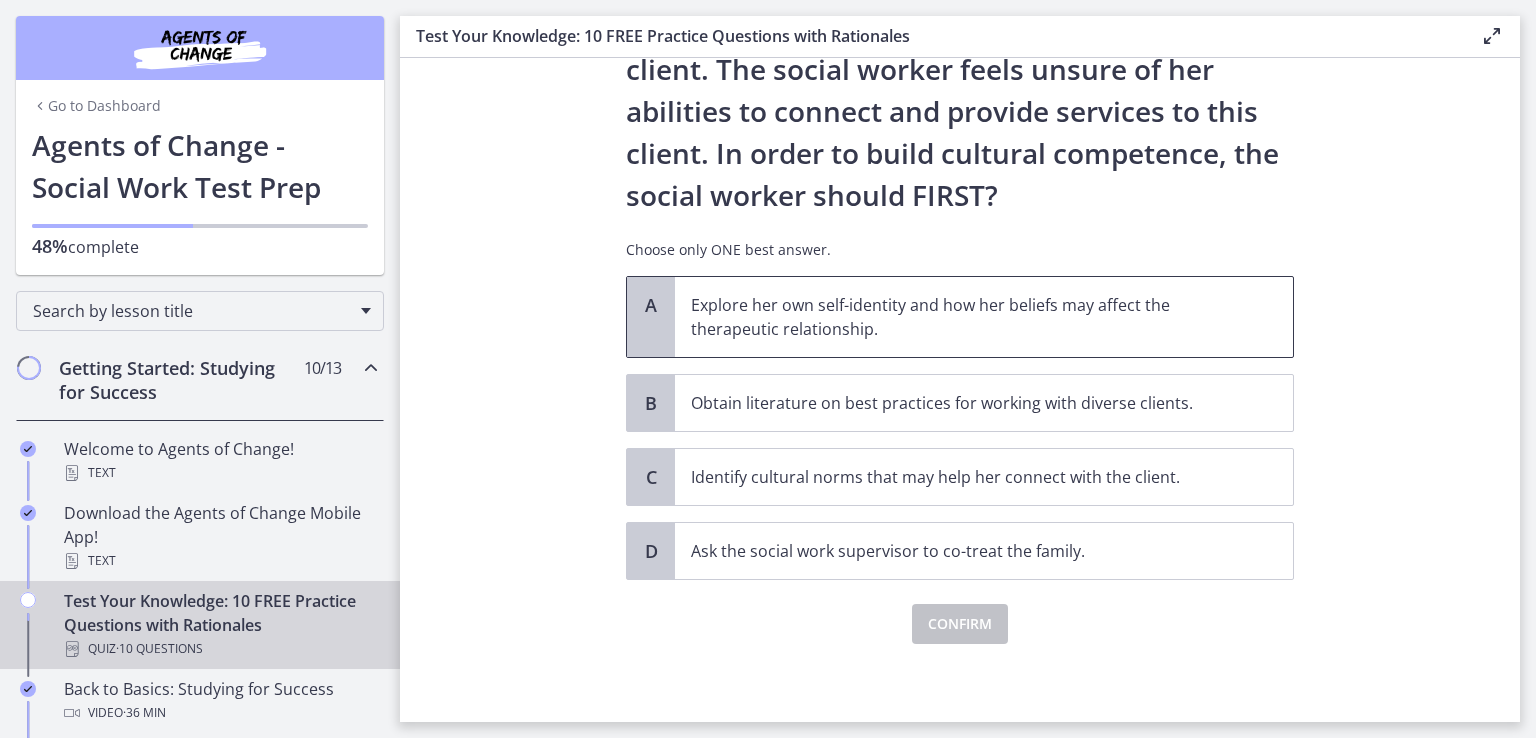 click on "A" at bounding box center [651, 317] 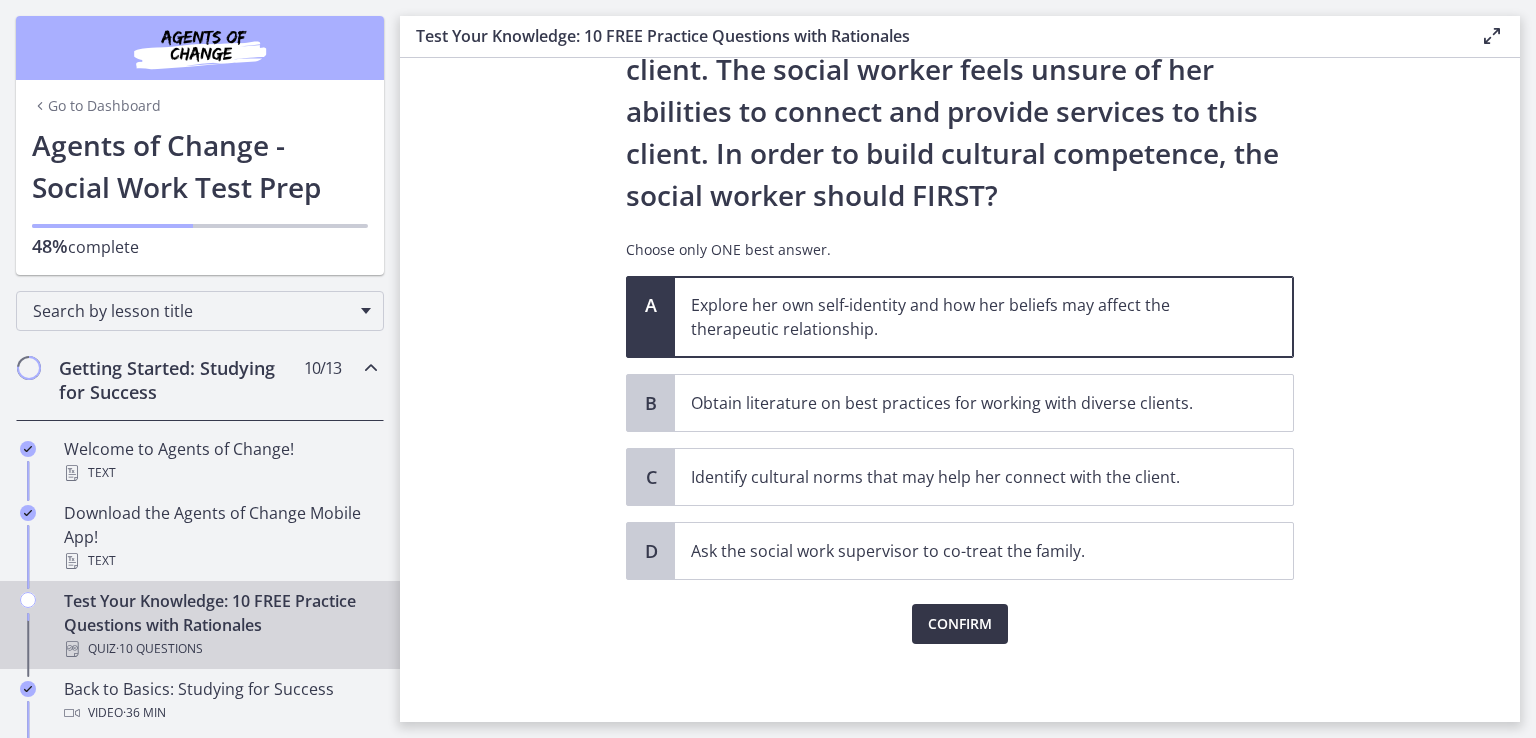 click on "Confirm" at bounding box center (960, 624) 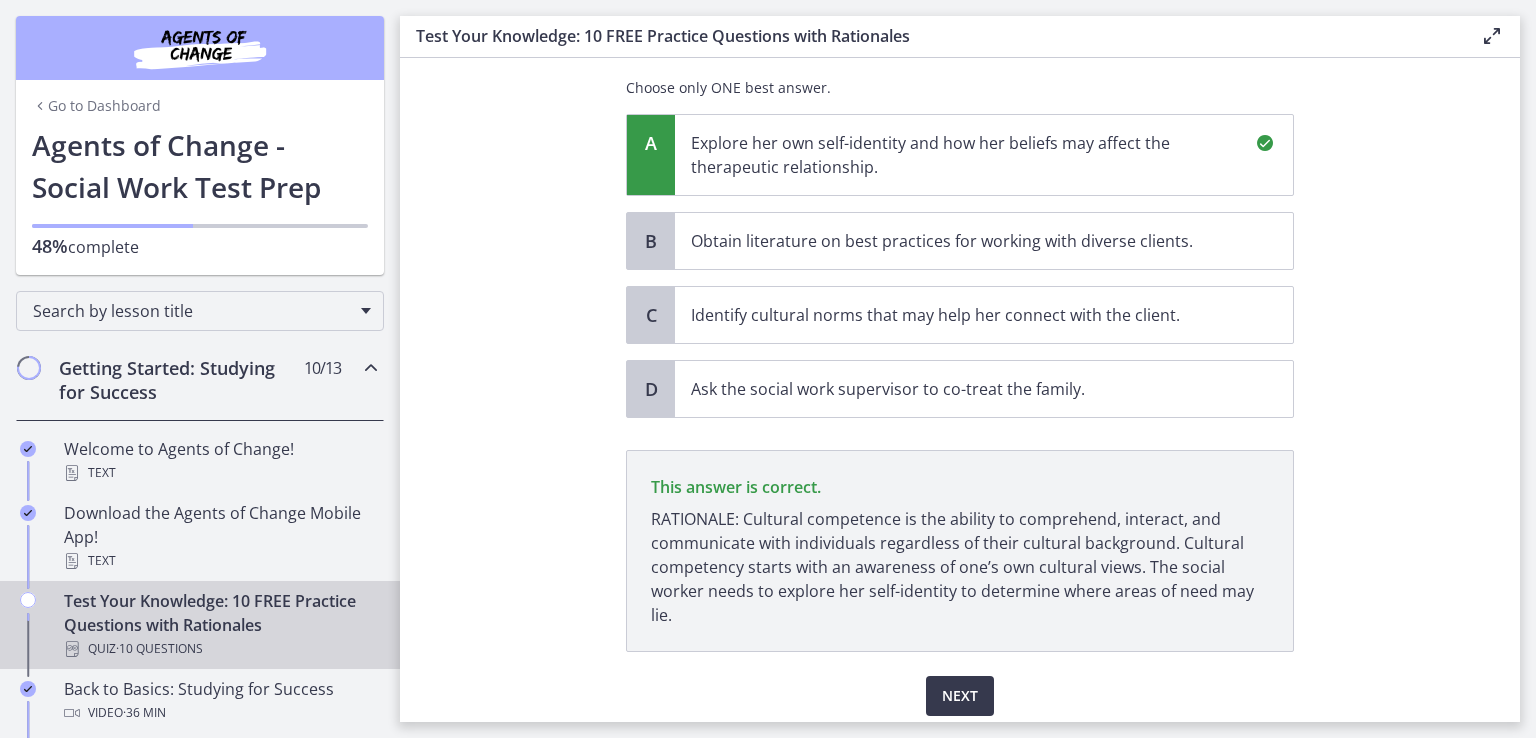 scroll, scrollTop: 518, scrollLeft: 0, axis: vertical 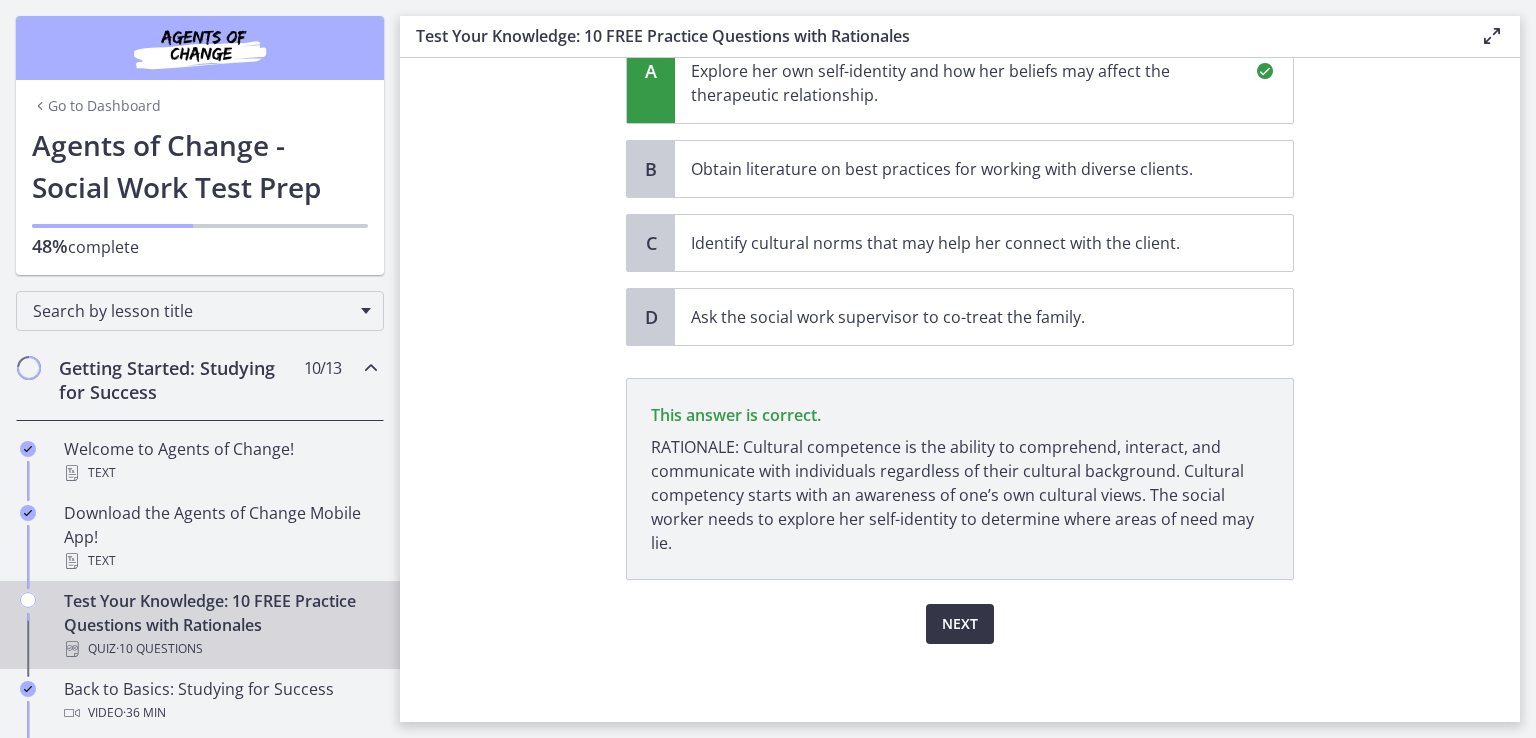 click on "Next" at bounding box center (960, 624) 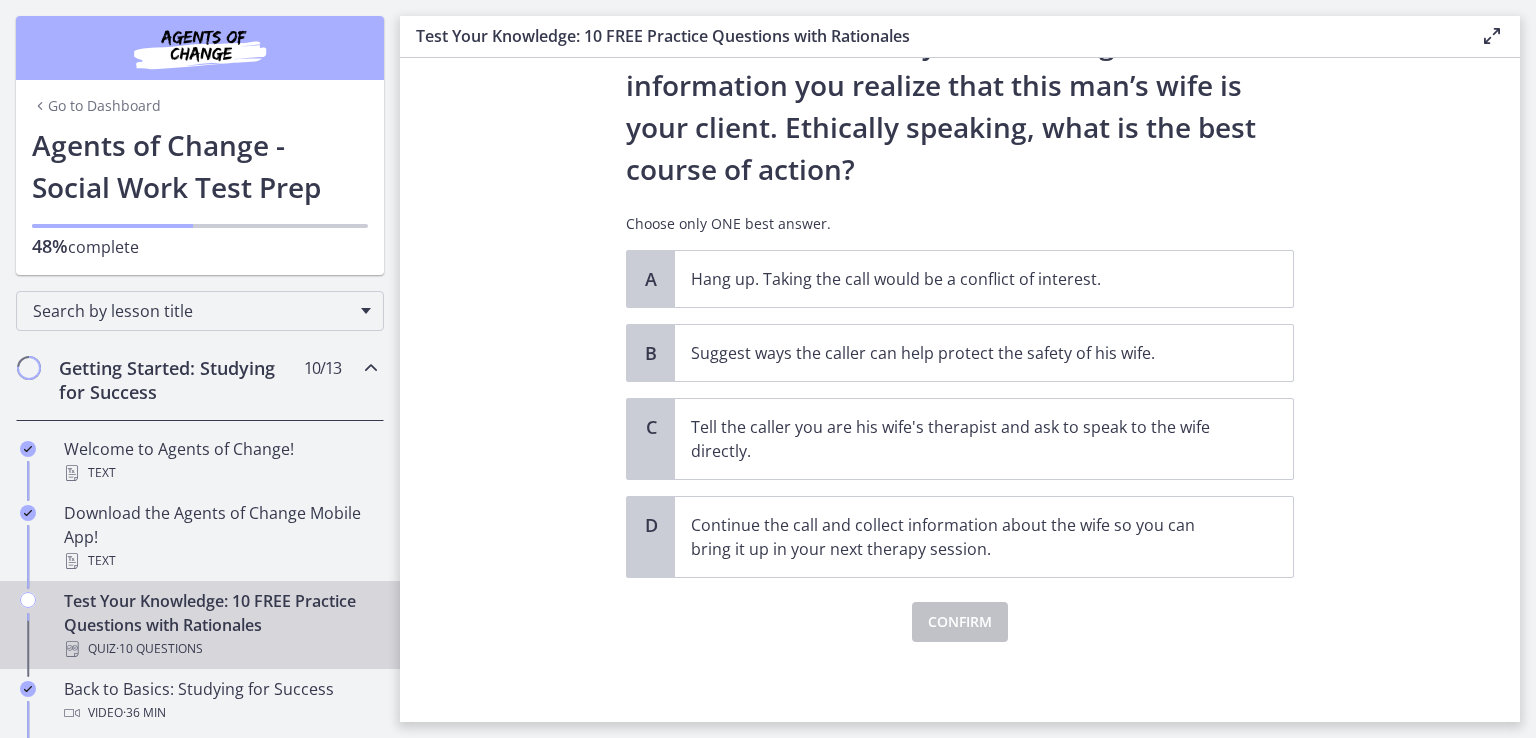 scroll, scrollTop: 0, scrollLeft: 0, axis: both 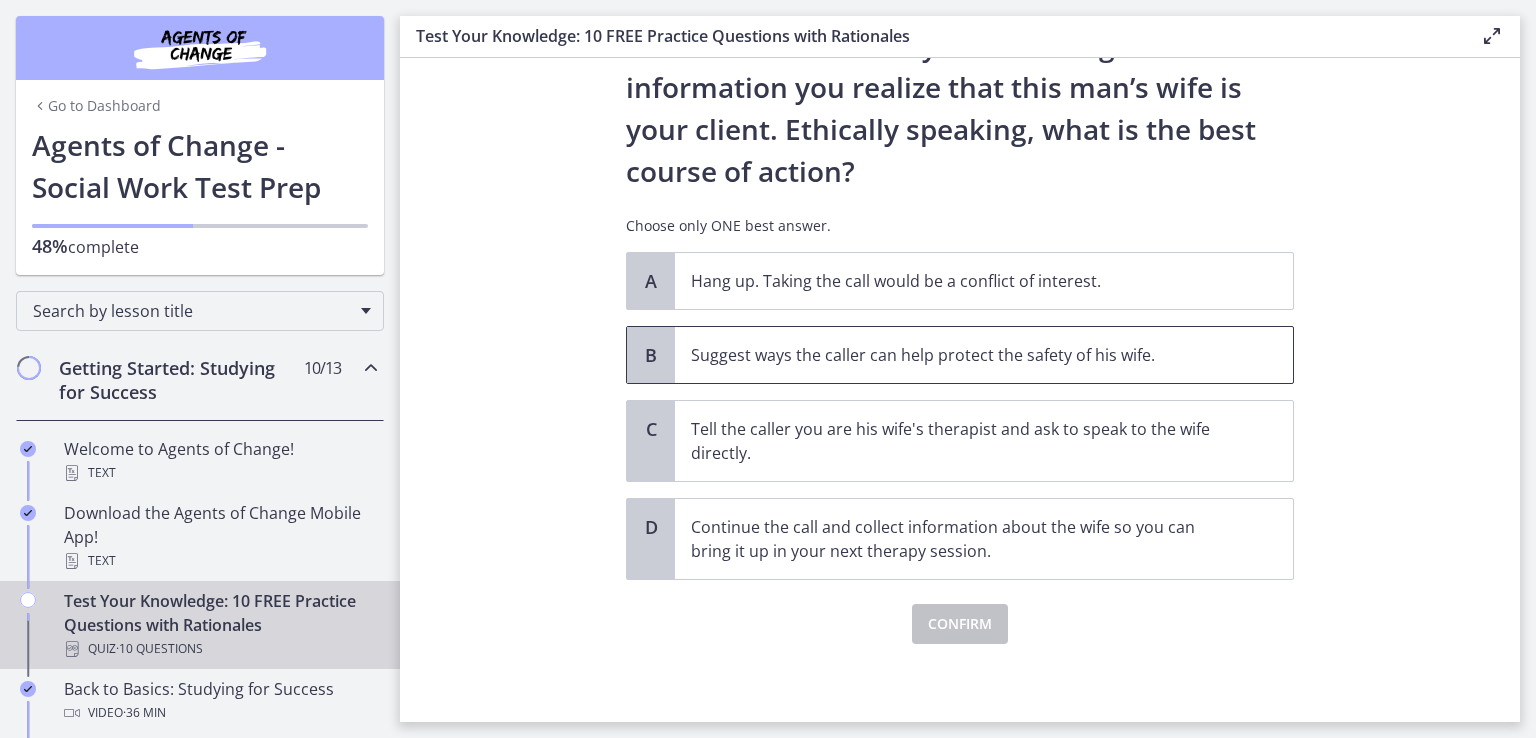 click on "Suggest ways the caller can help protect the safety of his wife." at bounding box center [964, 355] 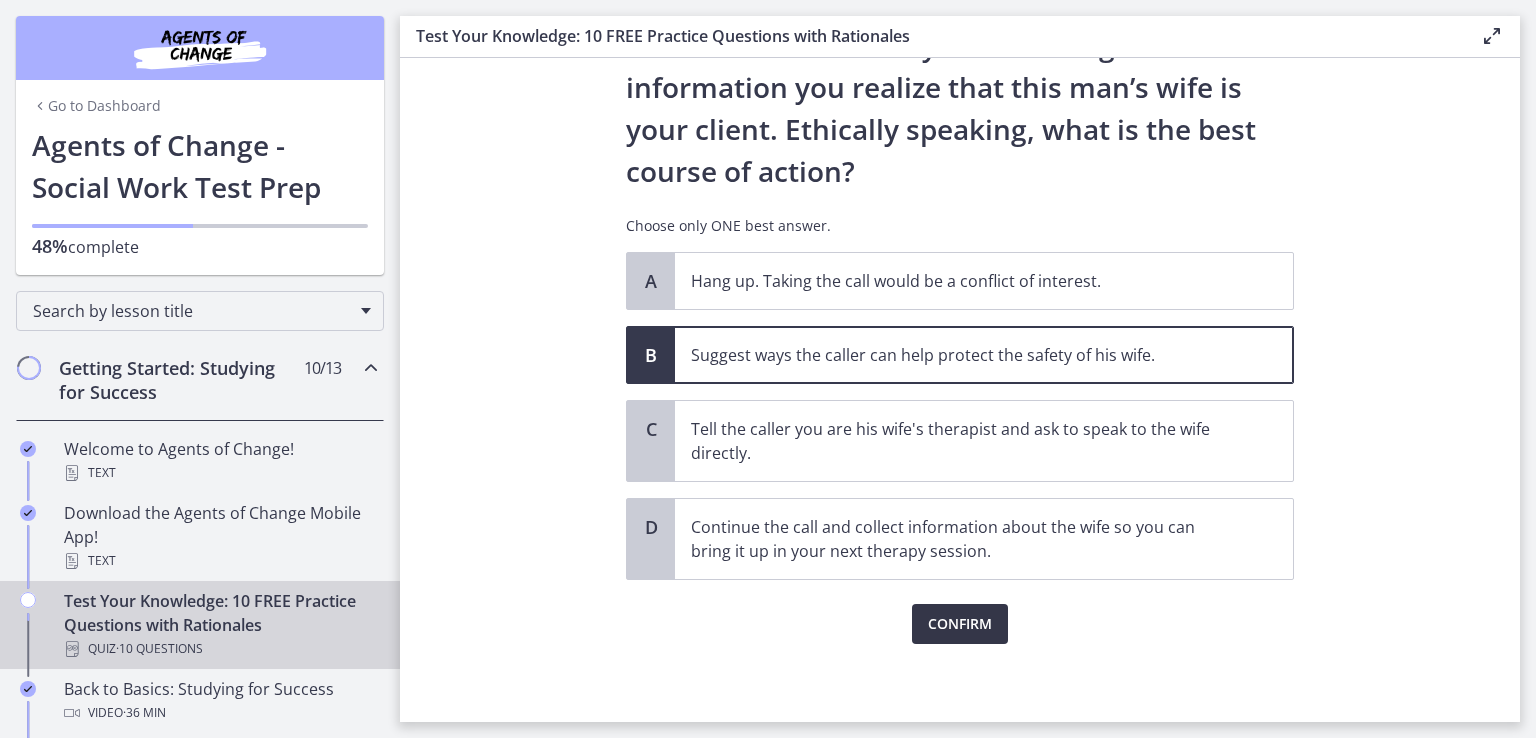 click on "Confirm" at bounding box center [960, 624] 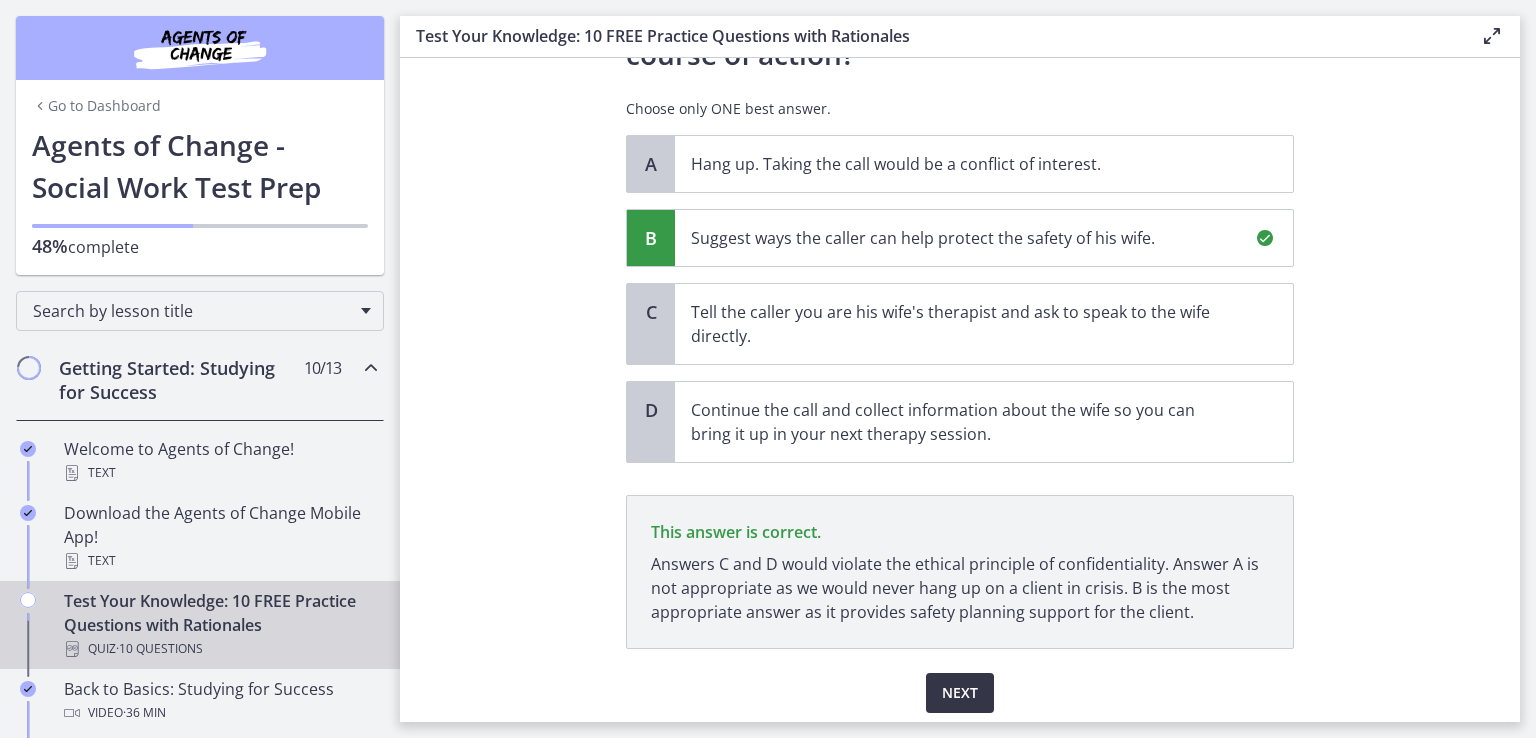scroll, scrollTop: 452, scrollLeft: 0, axis: vertical 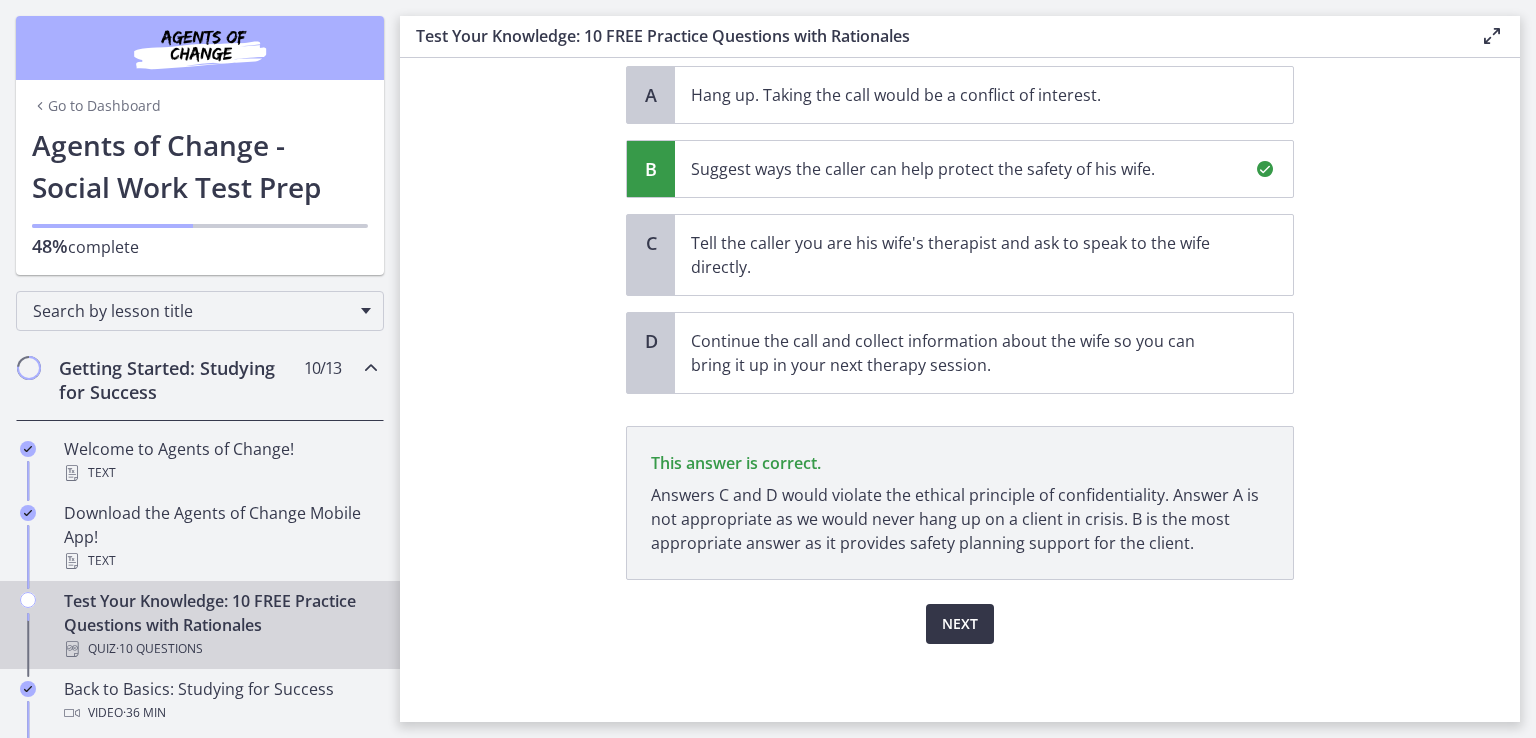 click on "Next" at bounding box center [960, 624] 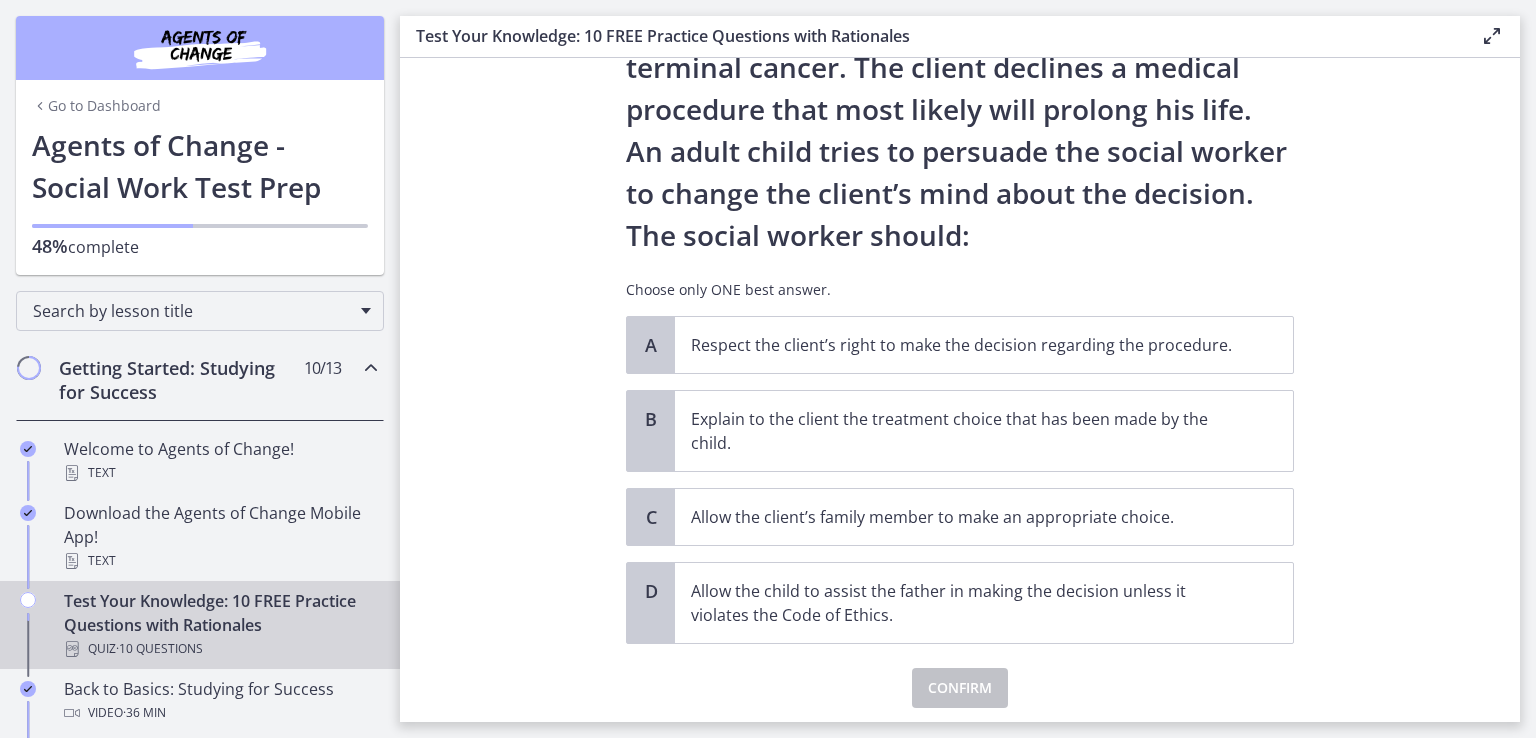 scroll, scrollTop: 200, scrollLeft: 0, axis: vertical 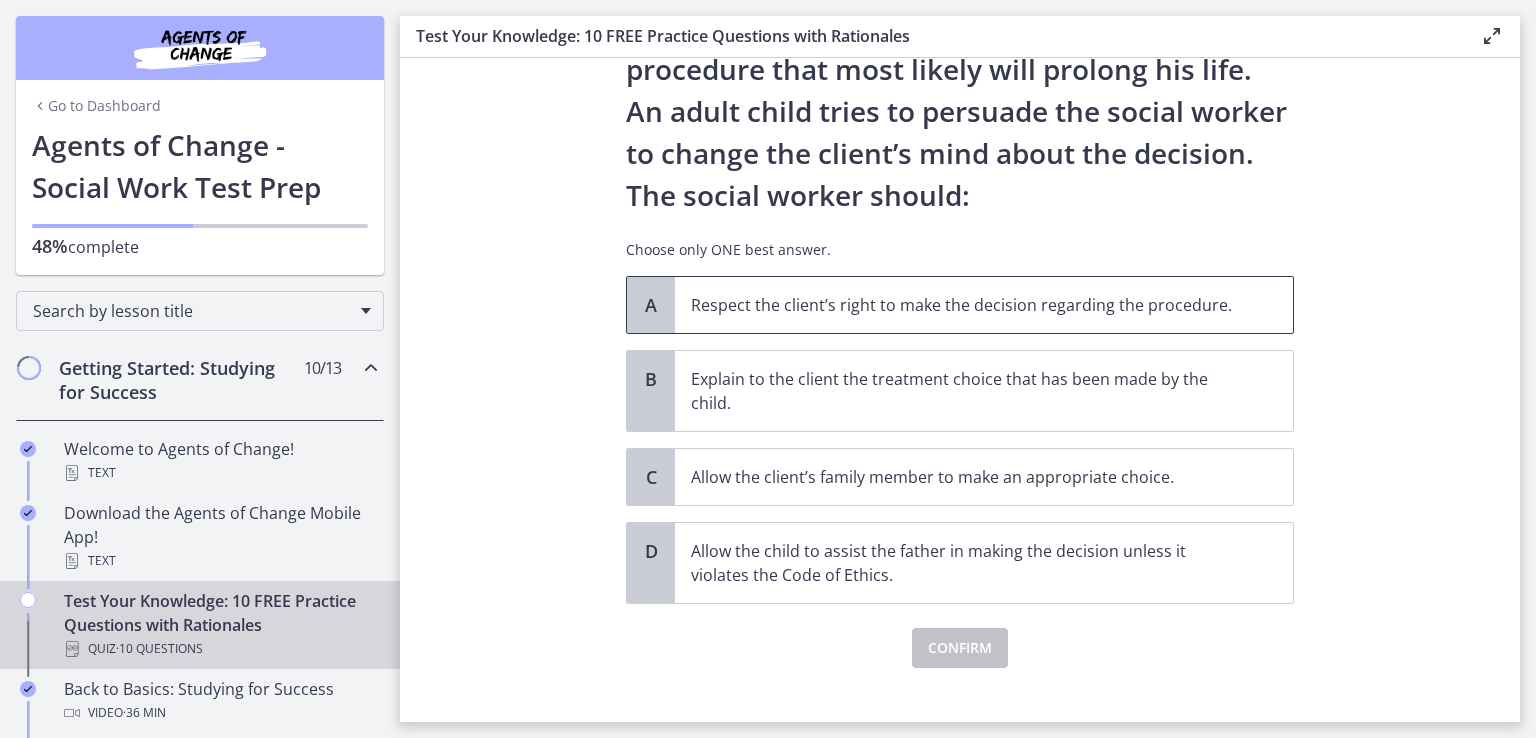 click on "Respect the client’s right to make the decision regarding the procedure." at bounding box center [964, 305] 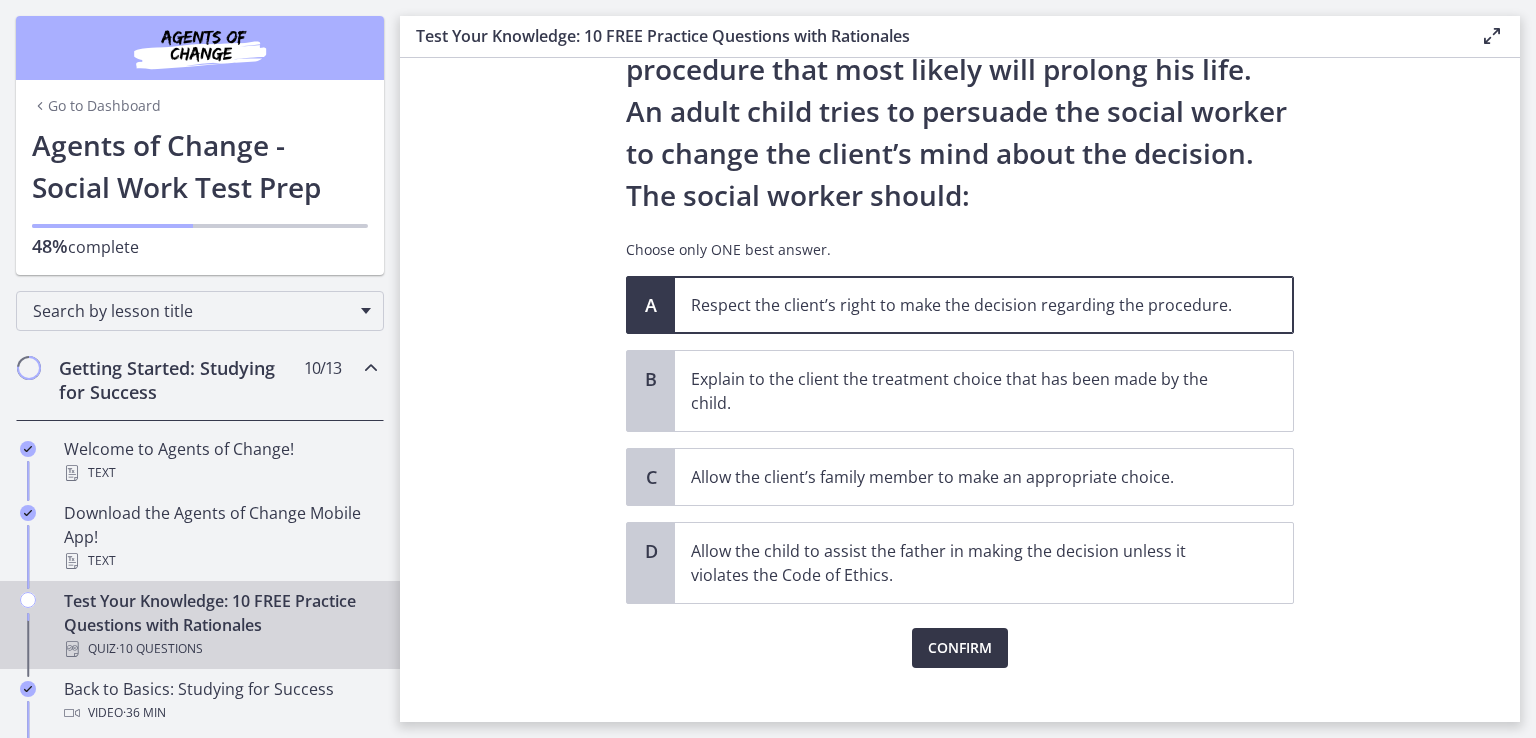 click on "Confirm" at bounding box center (960, 648) 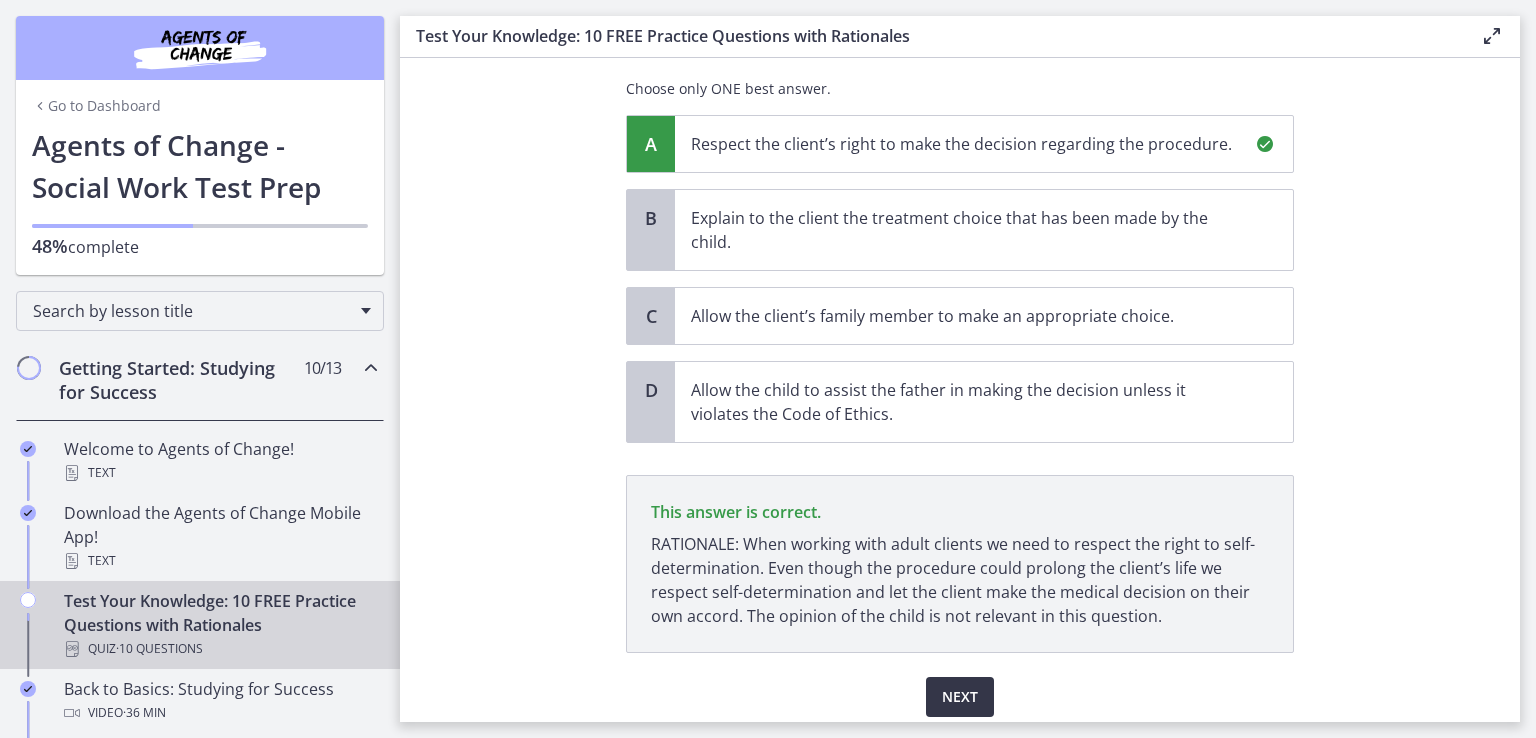 scroll, scrollTop: 434, scrollLeft: 0, axis: vertical 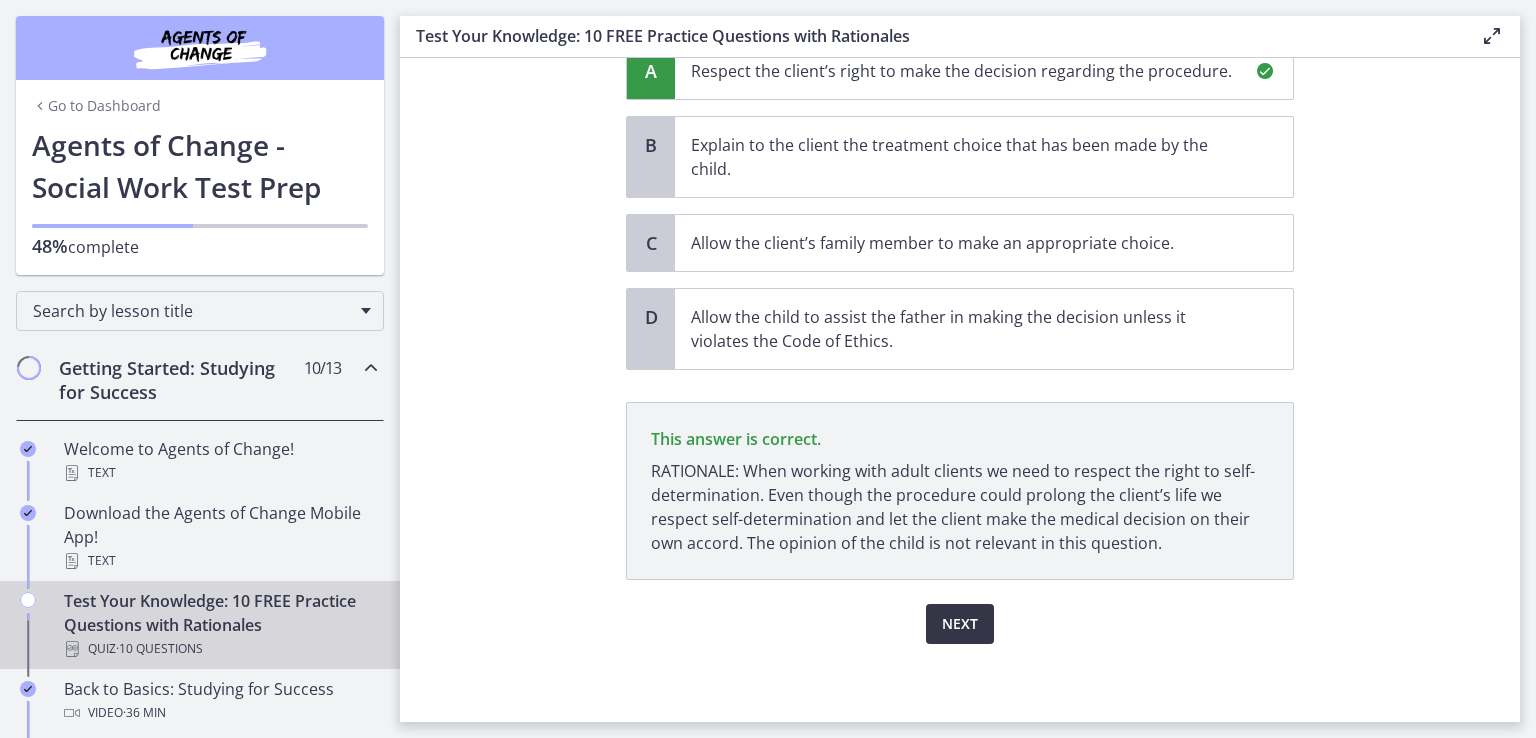click on "Next" at bounding box center [960, 624] 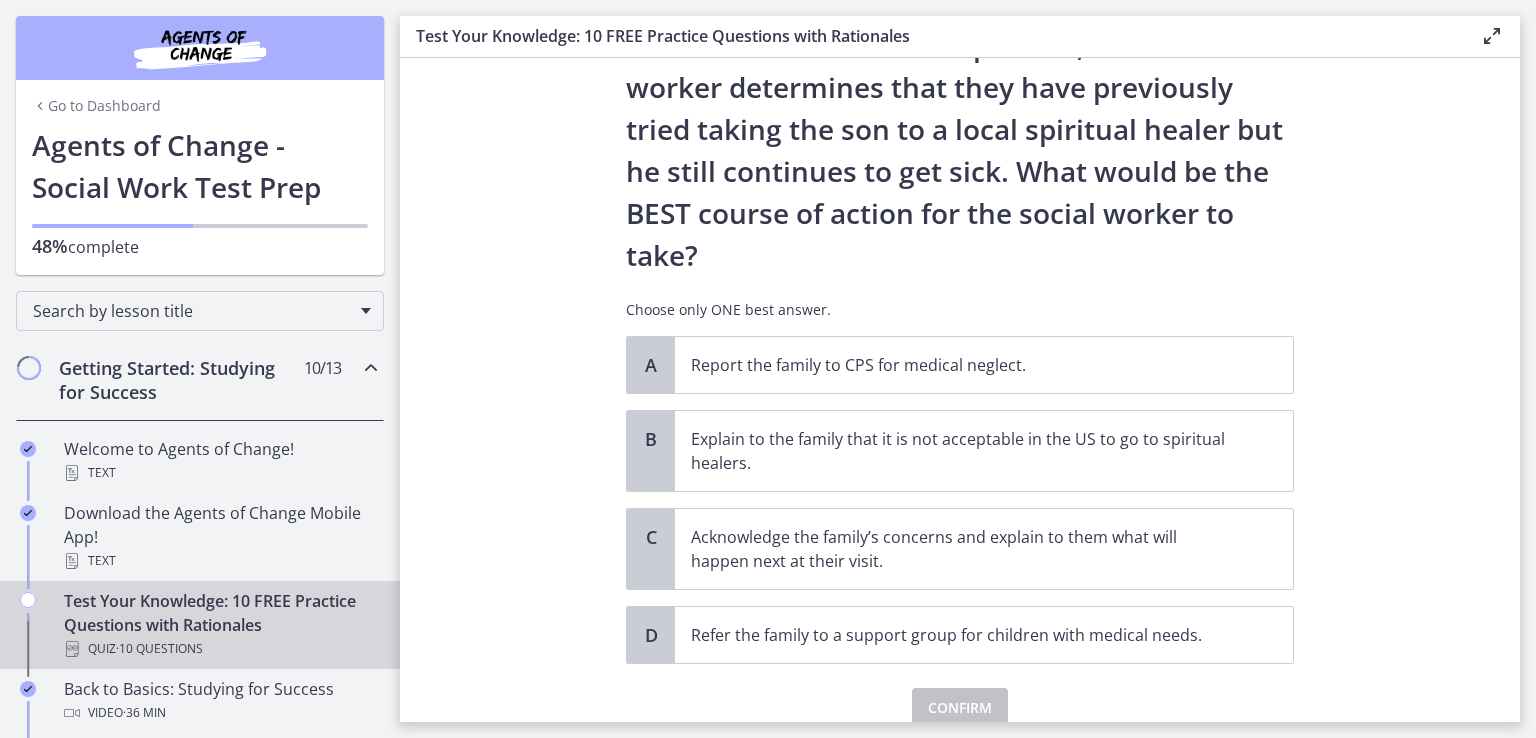 scroll, scrollTop: 320, scrollLeft: 0, axis: vertical 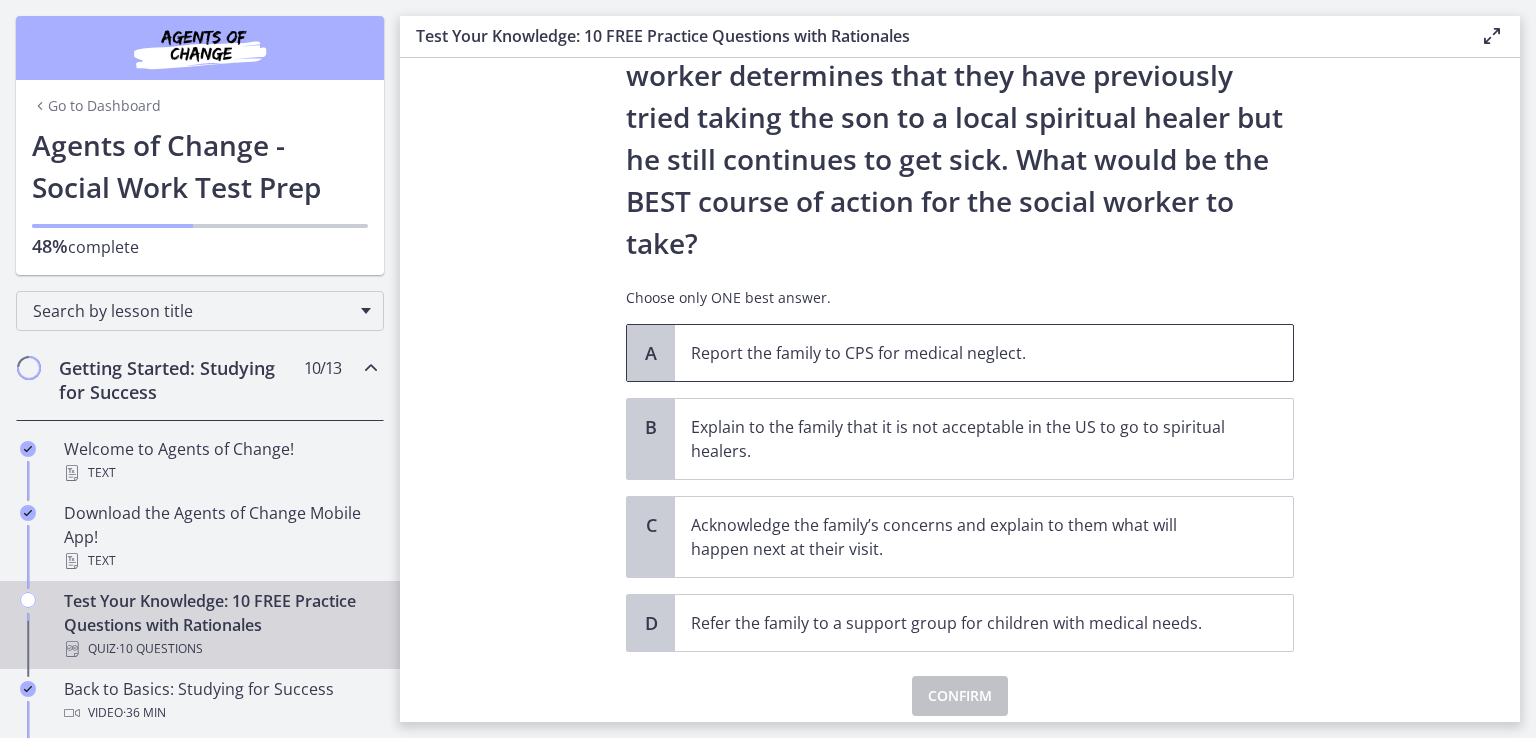 click on "Report the family to CPS for medical neglect." at bounding box center (964, 353) 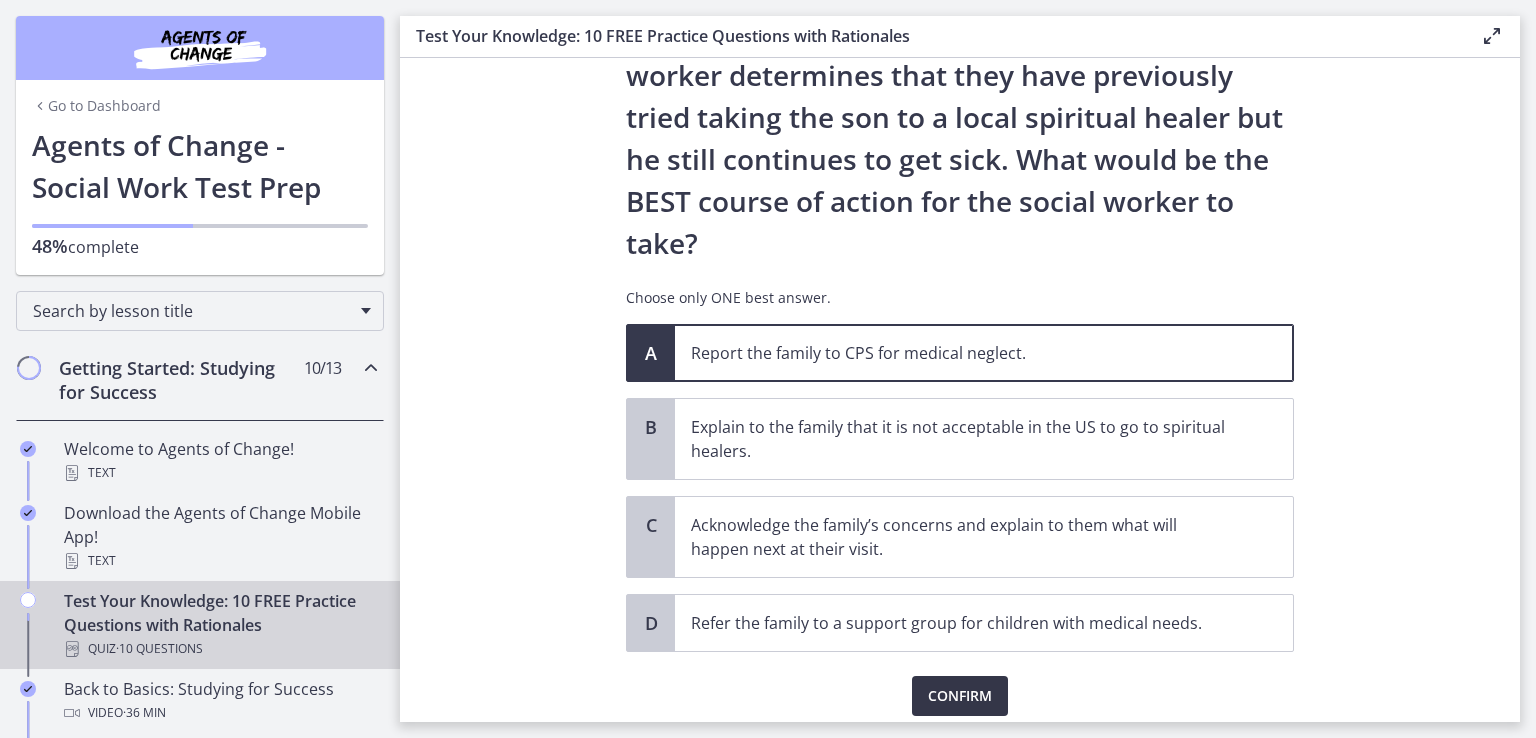 click on "Confirm" at bounding box center (960, 696) 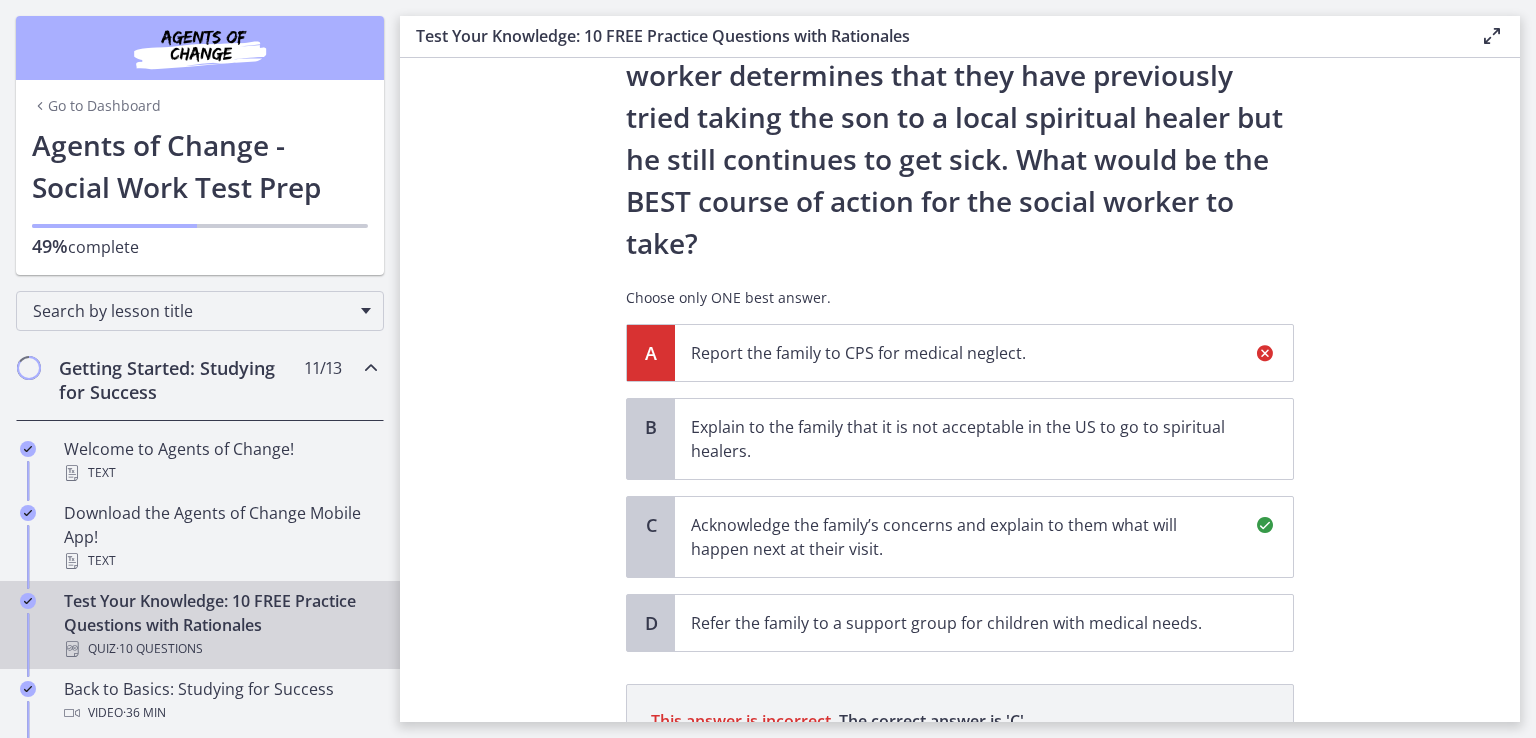 scroll, scrollTop: 626, scrollLeft: 0, axis: vertical 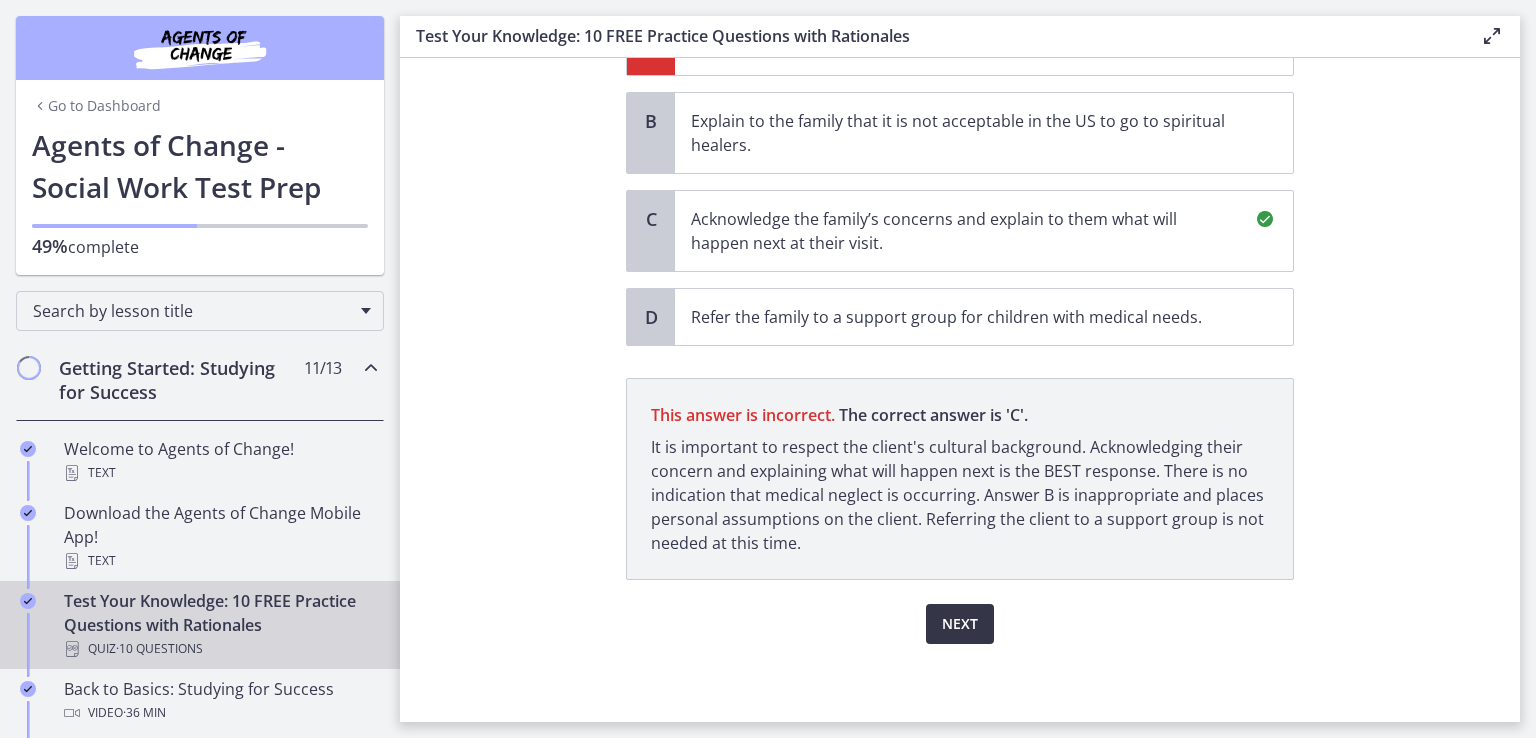 click on "Next" at bounding box center (960, 624) 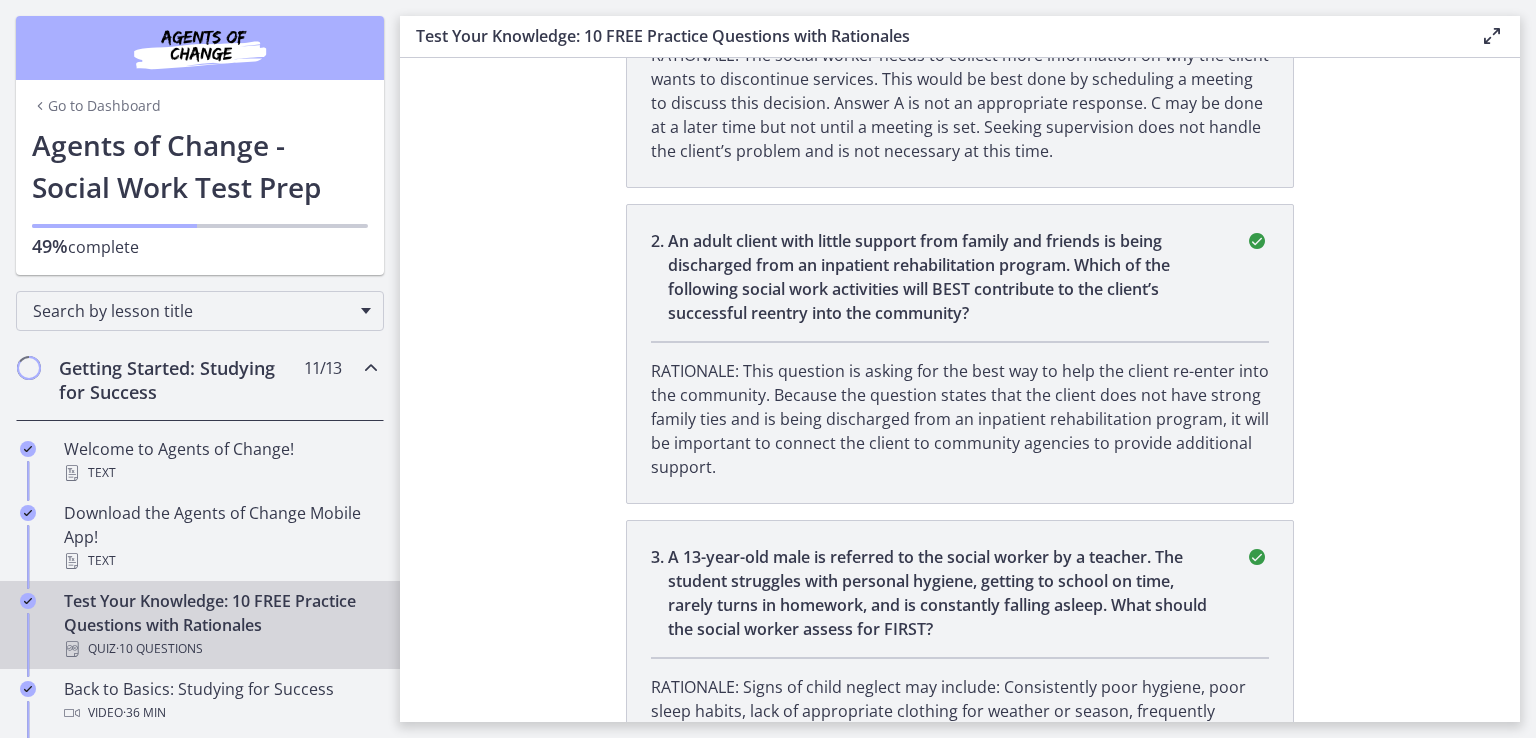 scroll, scrollTop: 0, scrollLeft: 0, axis: both 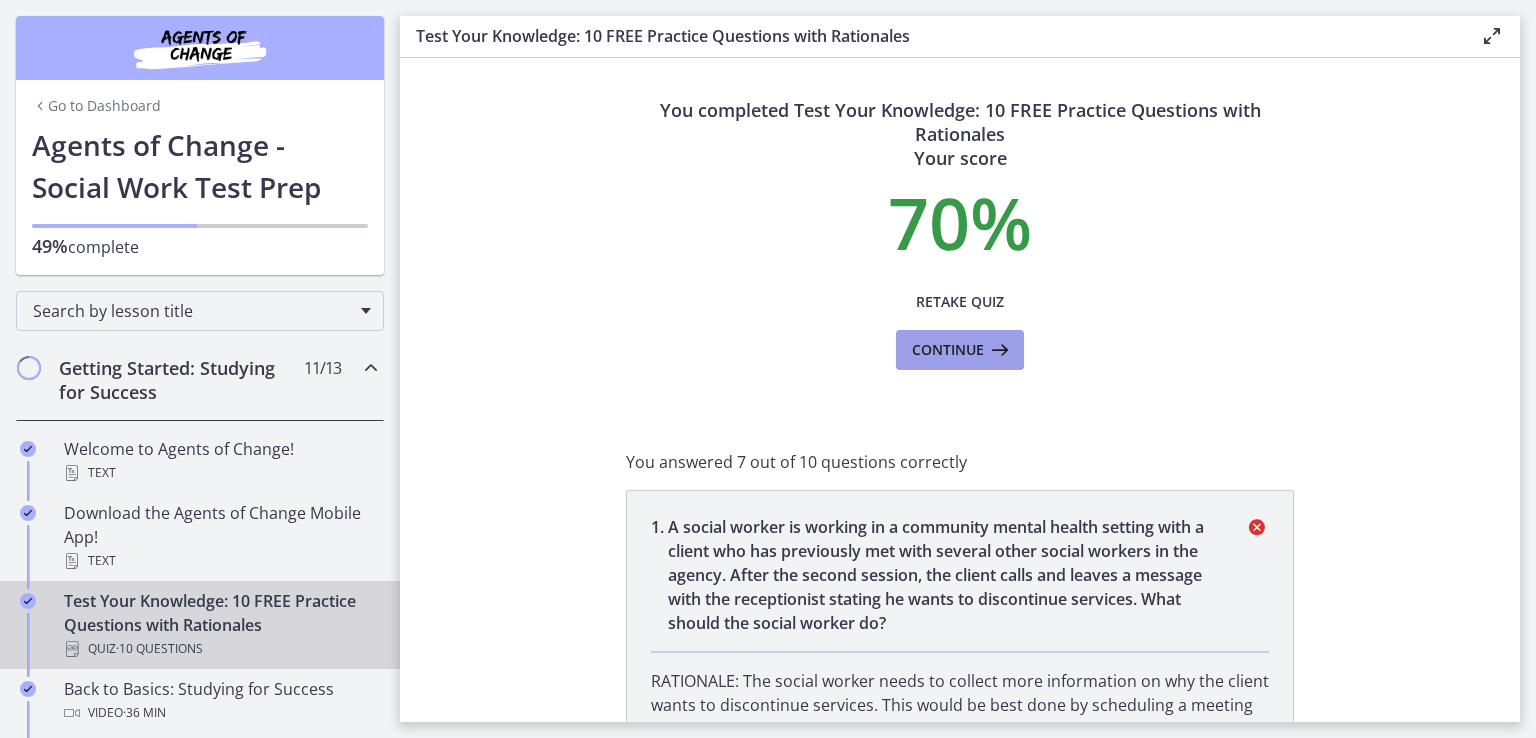 click on "Continue" at bounding box center [948, 350] 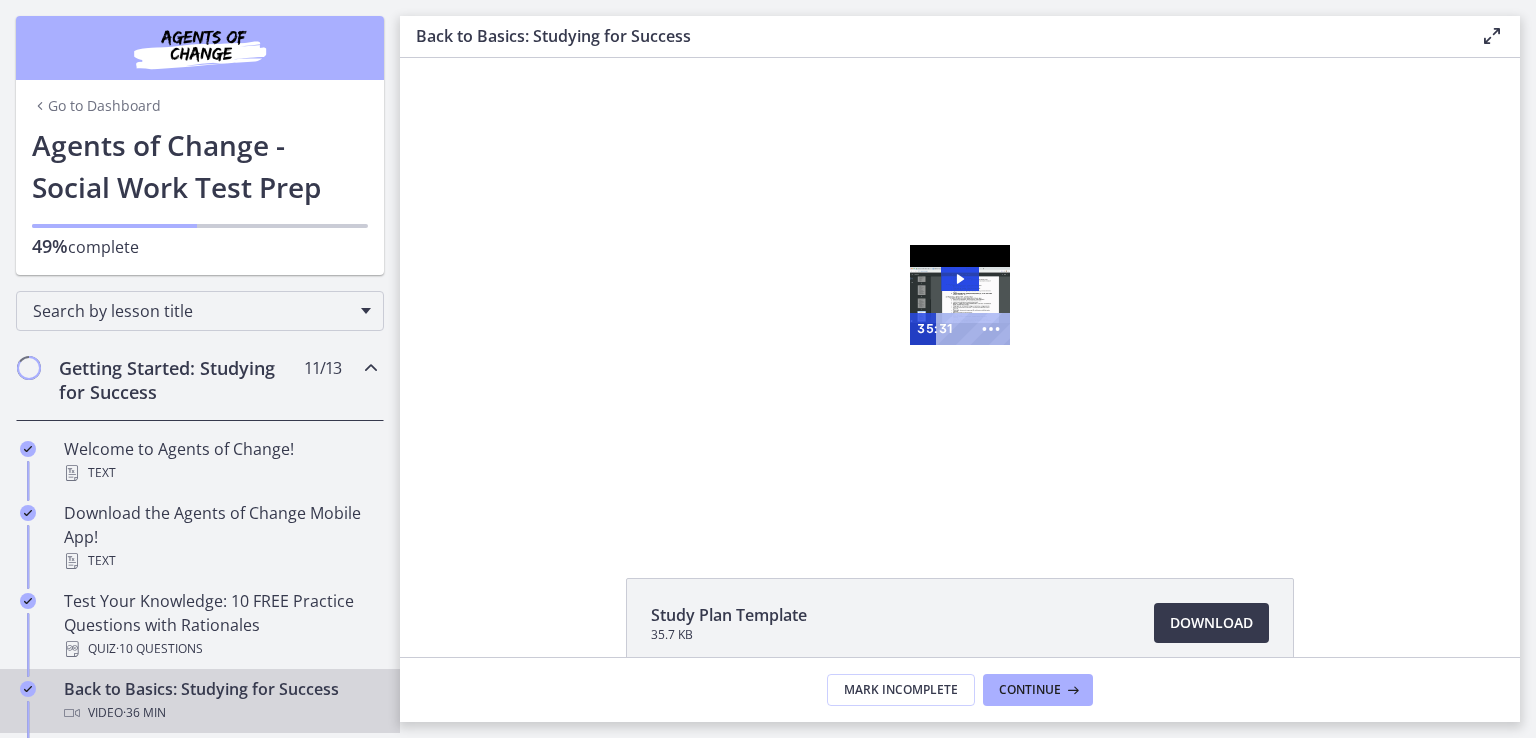 scroll, scrollTop: 0, scrollLeft: 0, axis: both 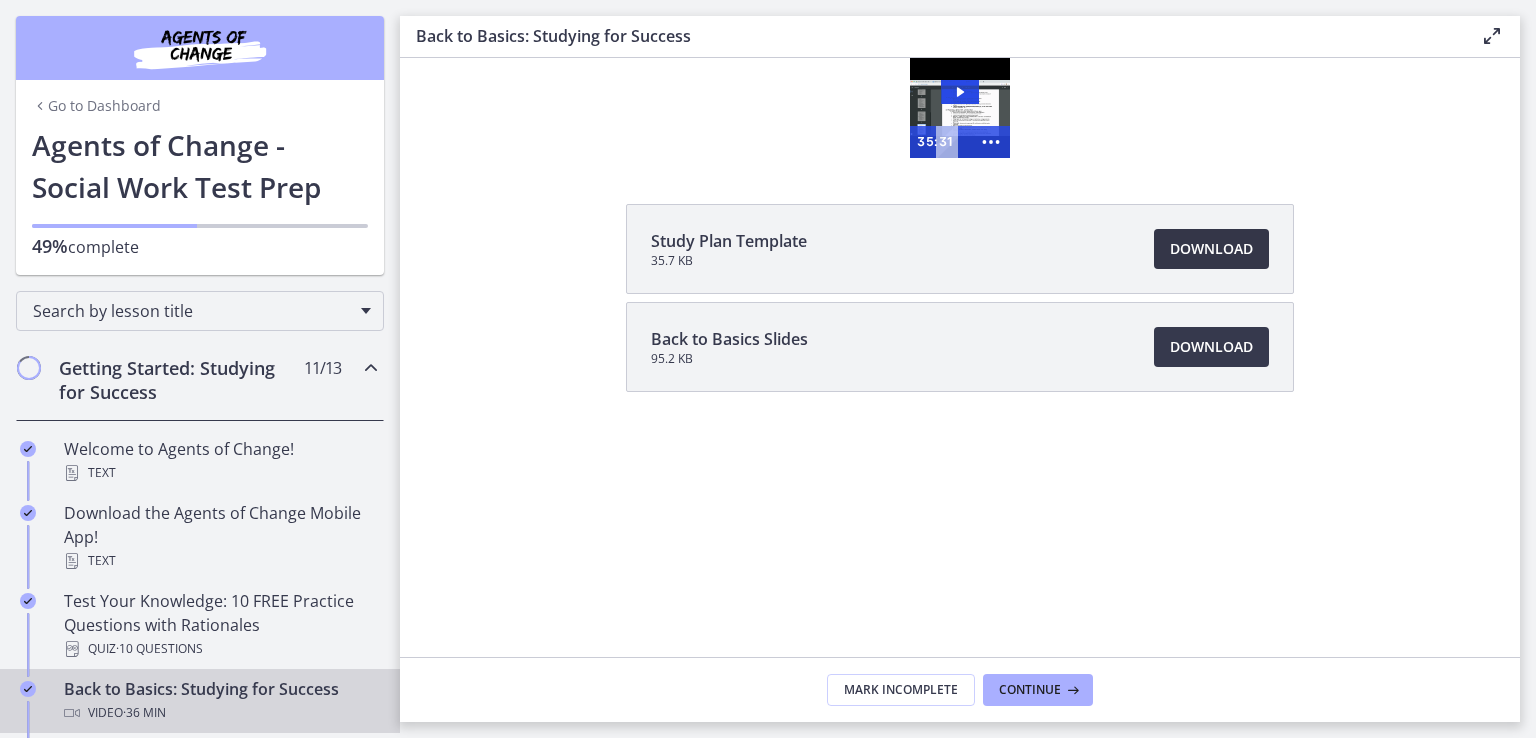 click on "Download
Opens in a new window" at bounding box center (1211, 249) 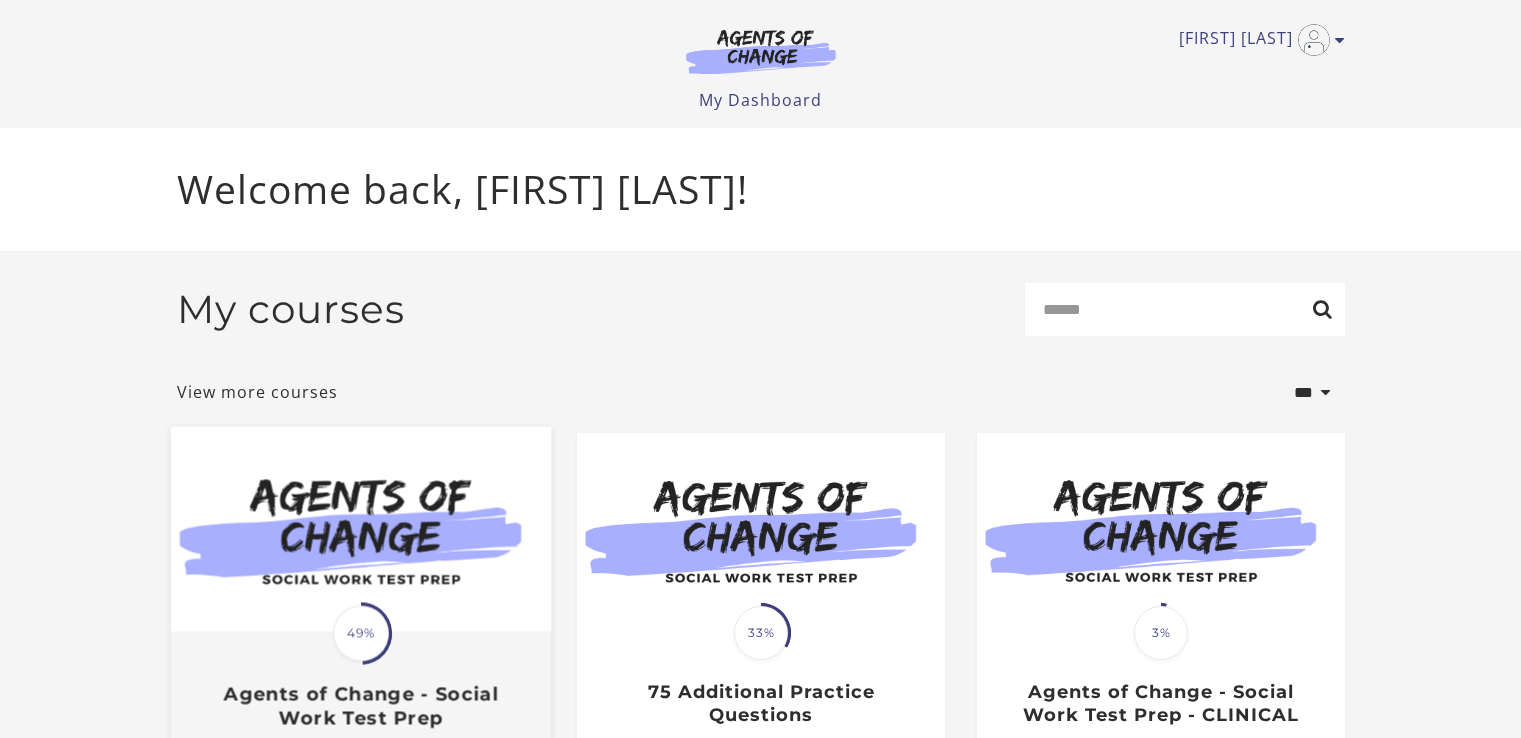 scroll, scrollTop: 0, scrollLeft: 0, axis: both 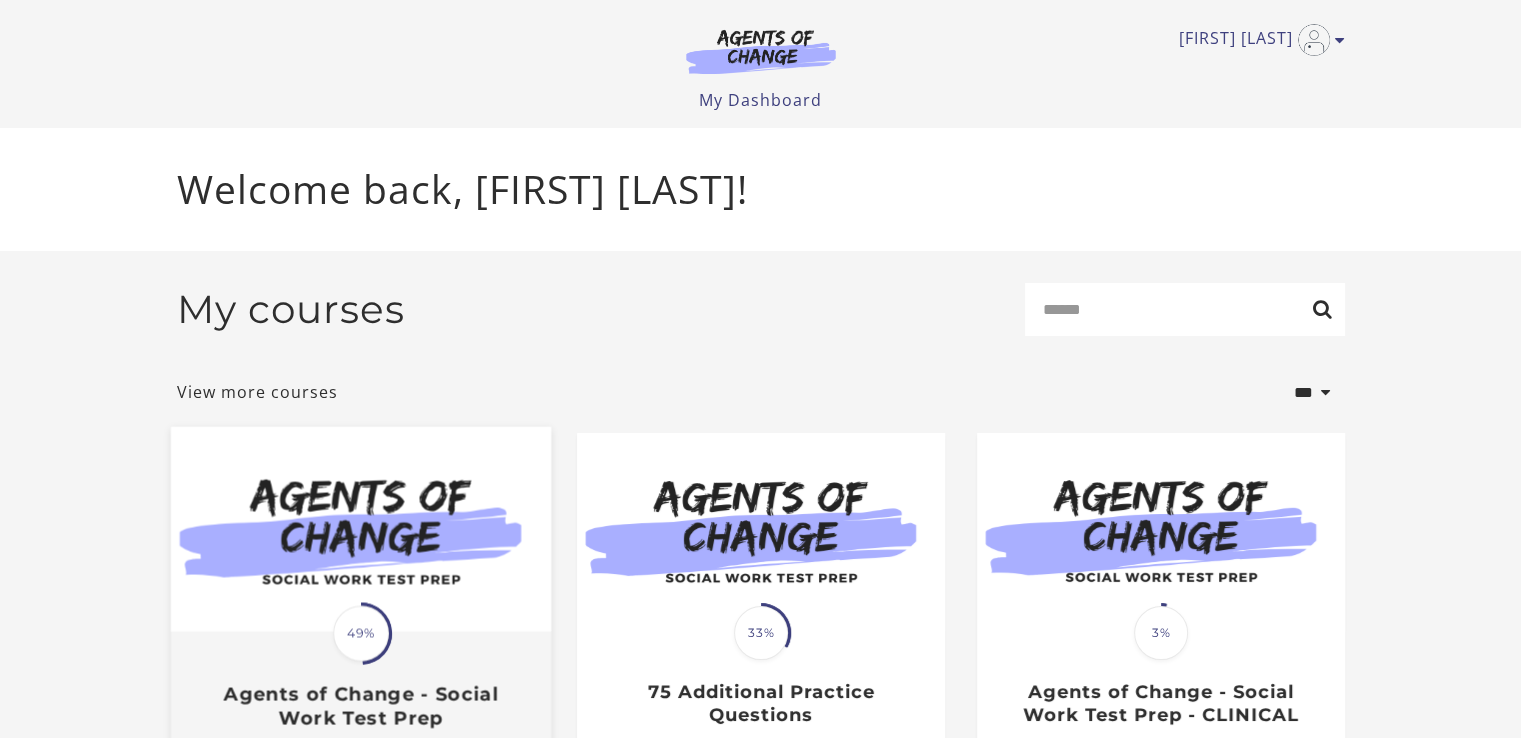 click at bounding box center [360, 529] 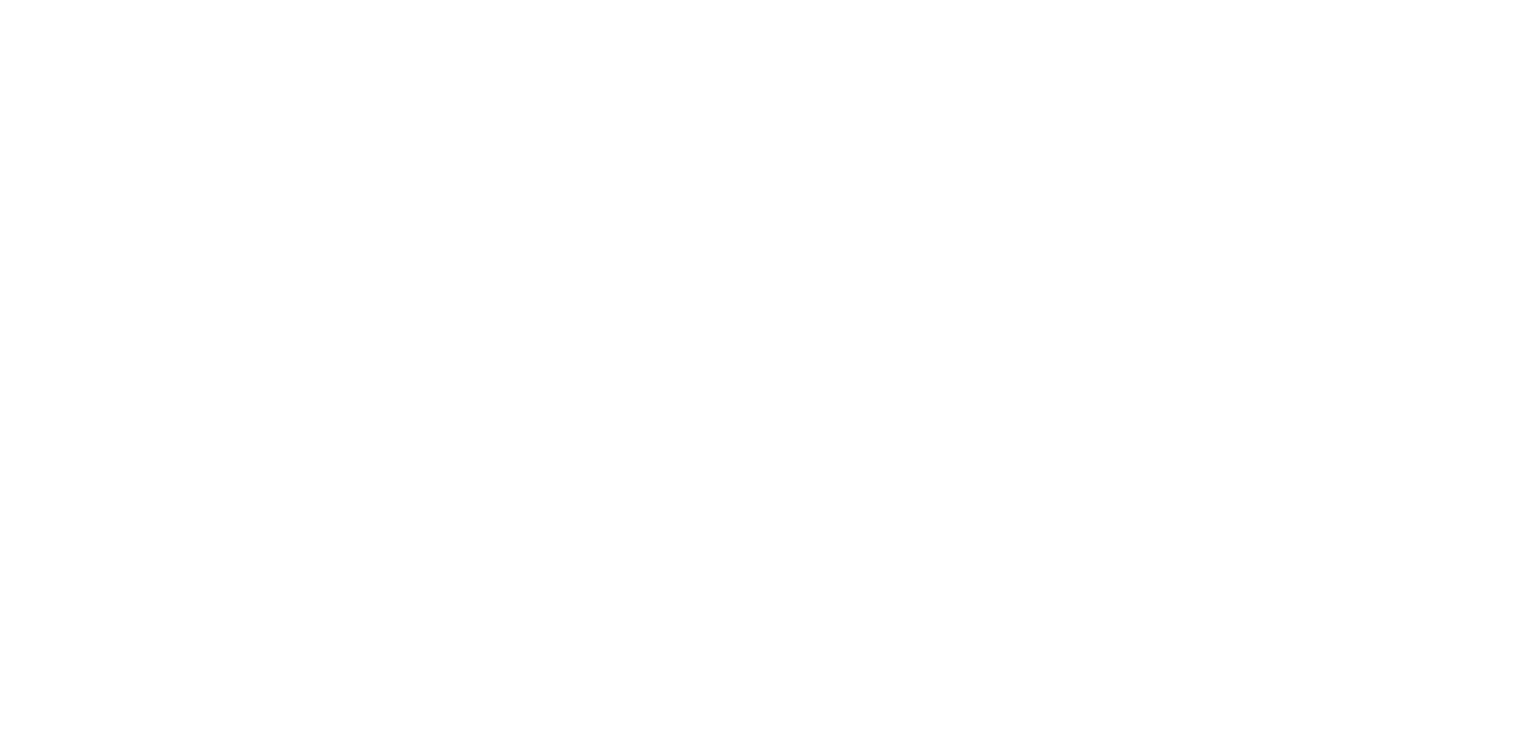 scroll, scrollTop: 0, scrollLeft: 0, axis: both 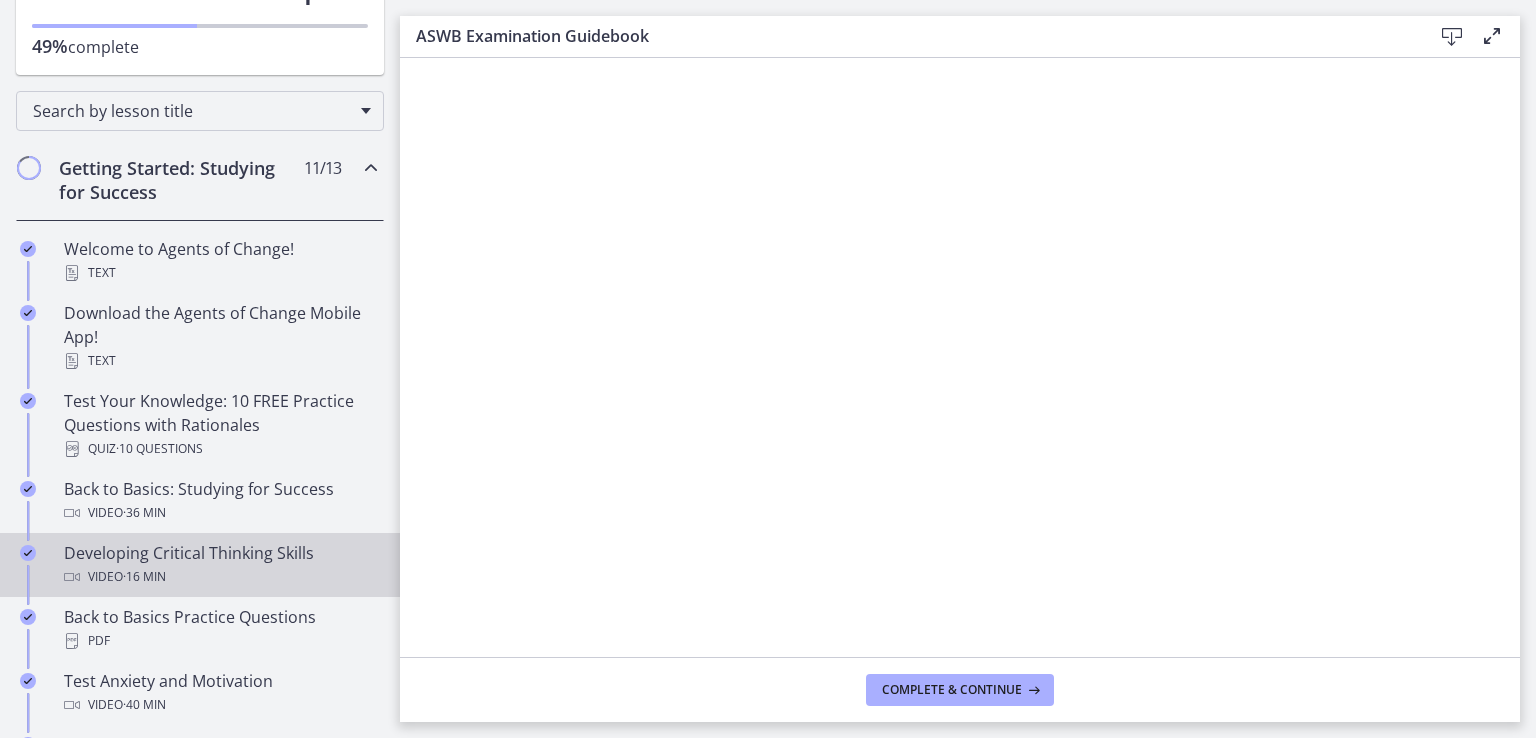 click on "Developing Critical Thinking Skills
Video
·  16 min" at bounding box center [220, 565] 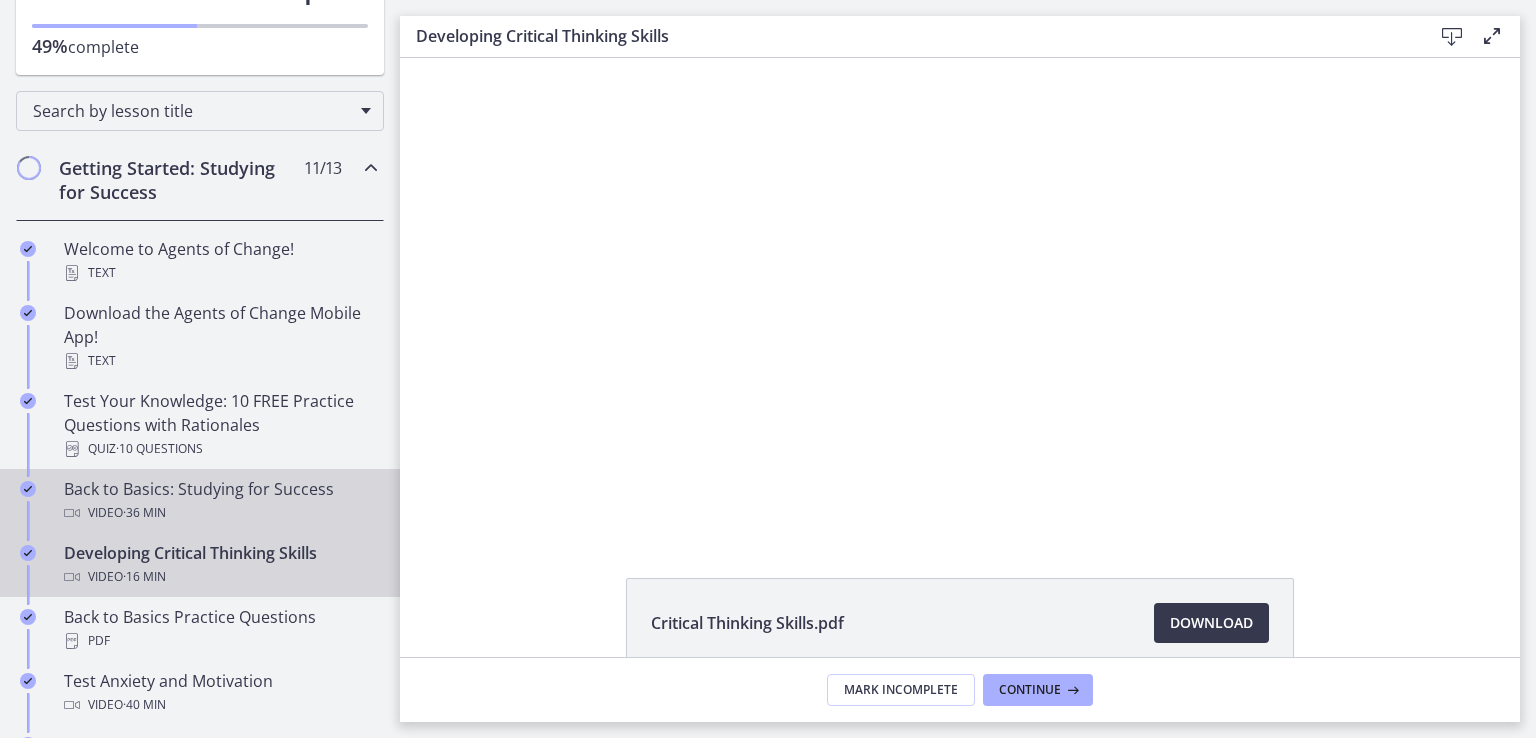 click on "Back to Basics: Studying for Success
Video
·  36 min" at bounding box center (220, 501) 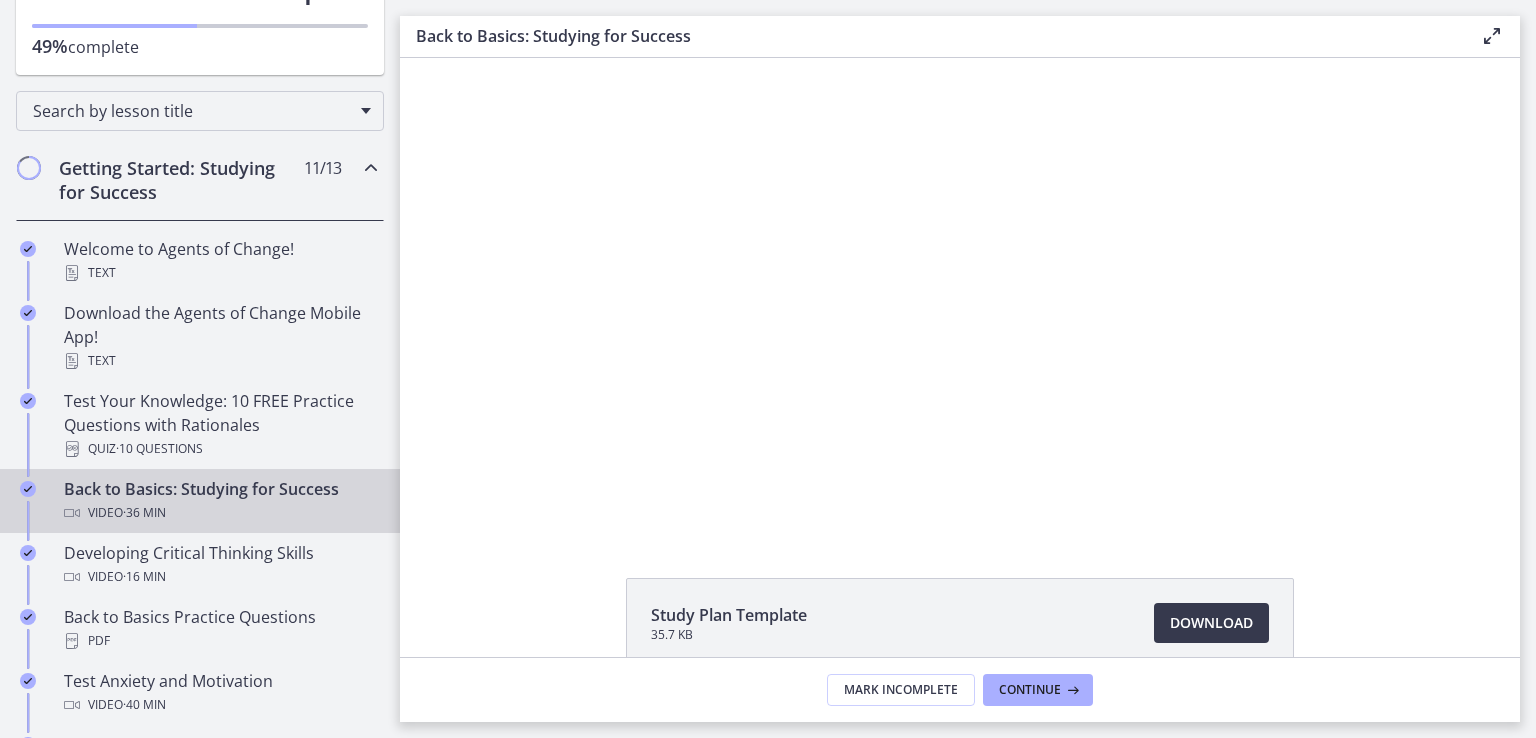 scroll, scrollTop: 0, scrollLeft: 0, axis: both 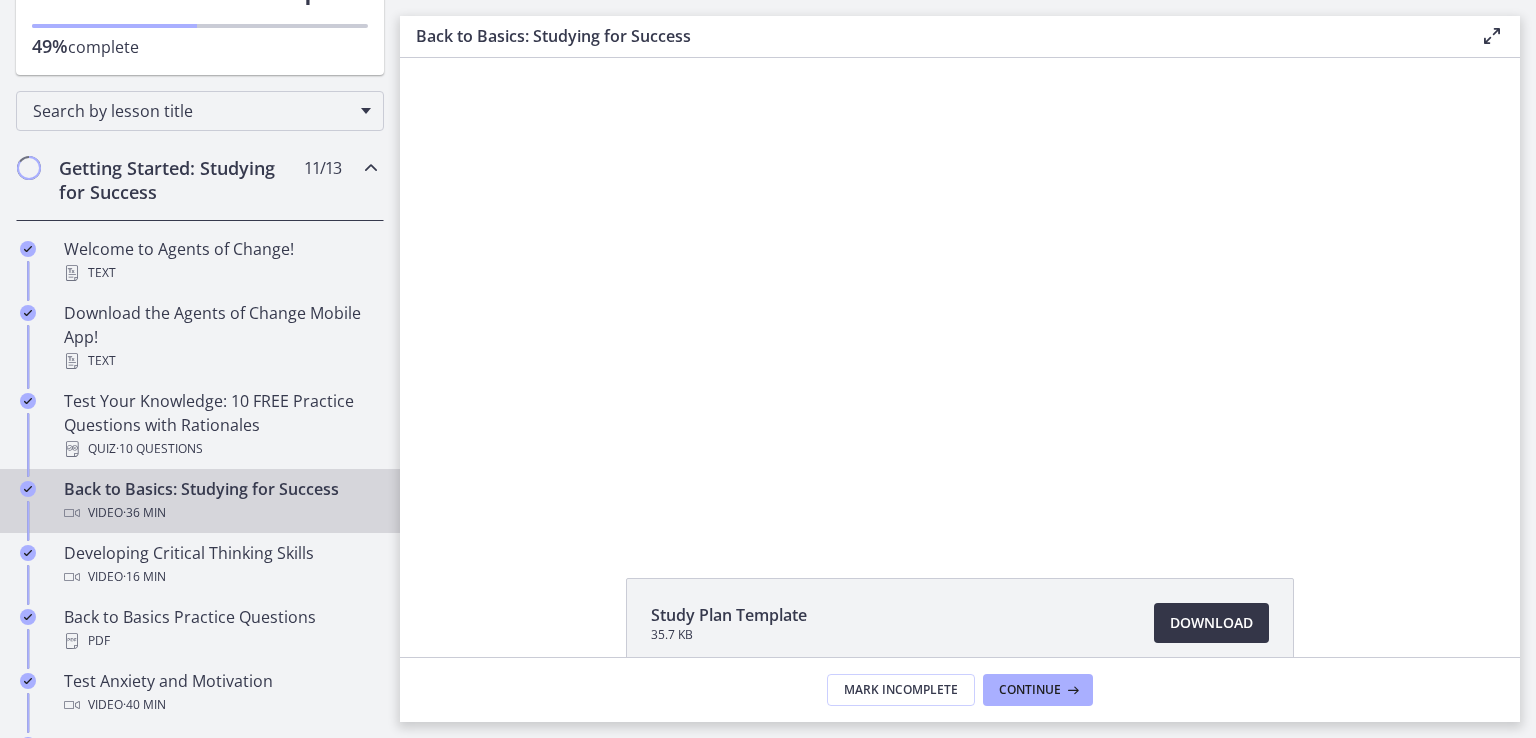 click on "Download
Opens in a new window" at bounding box center (1211, 623) 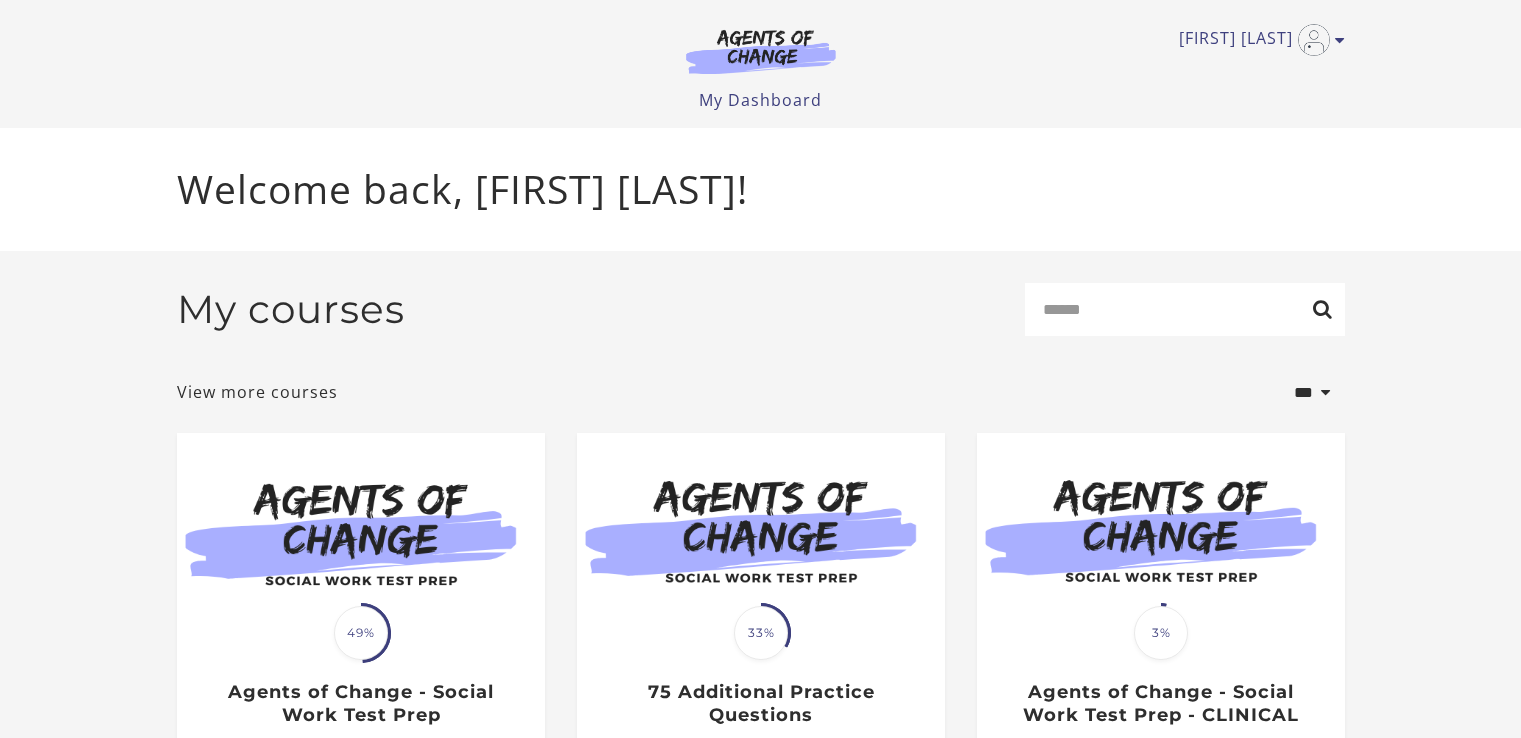 scroll, scrollTop: 0, scrollLeft: 0, axis: both 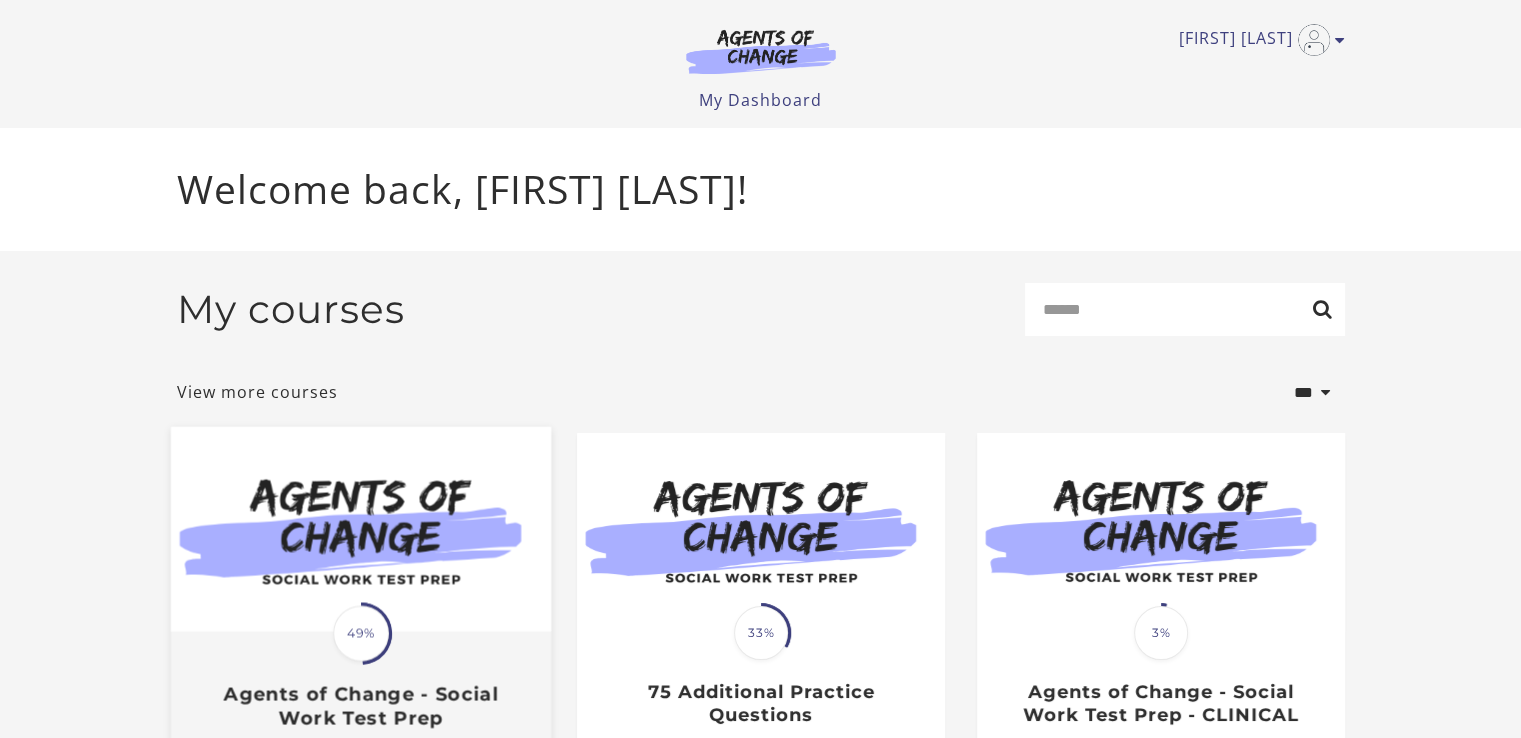 click at bounding box center (360, 529) 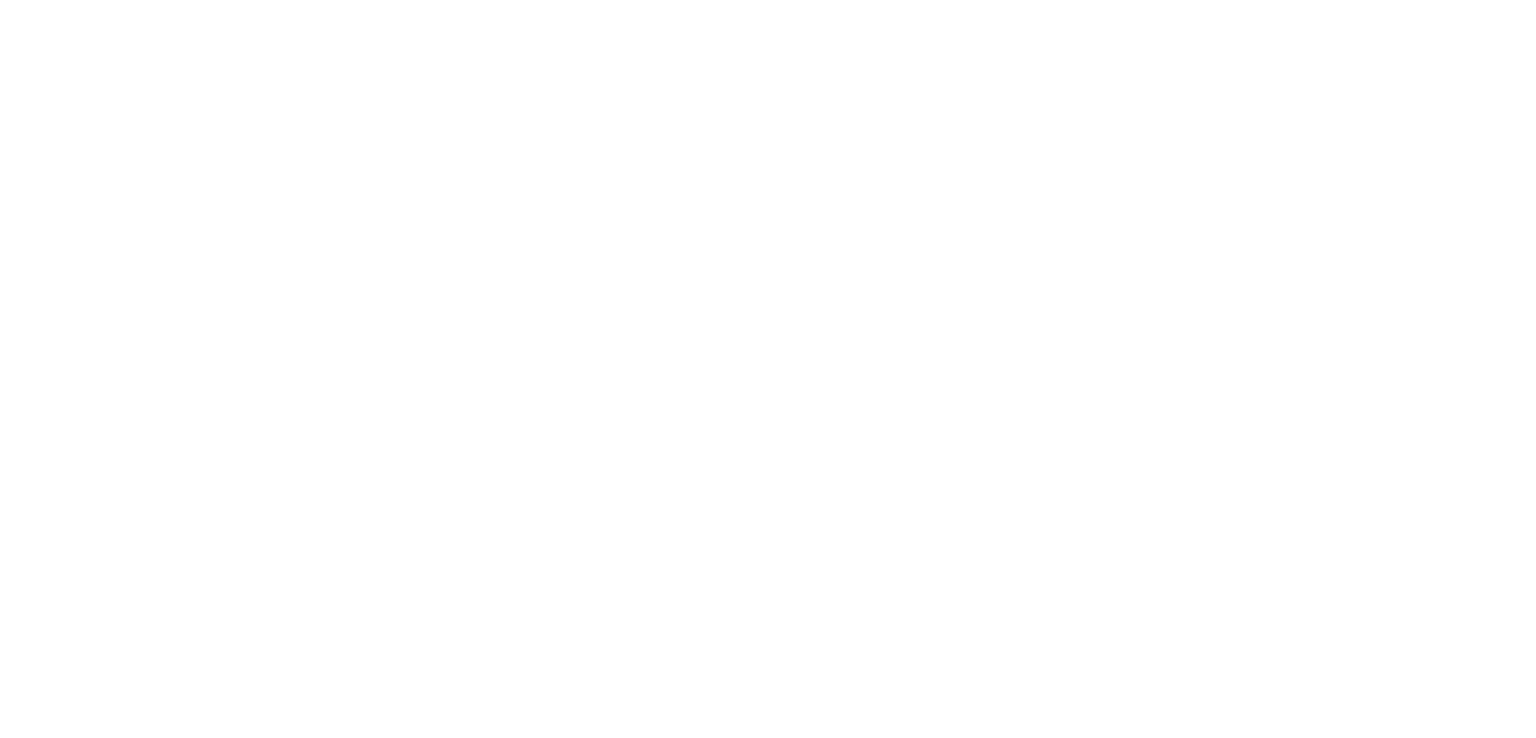 scroll, scrollTop: 0, scrollLeft: 0, axis: both 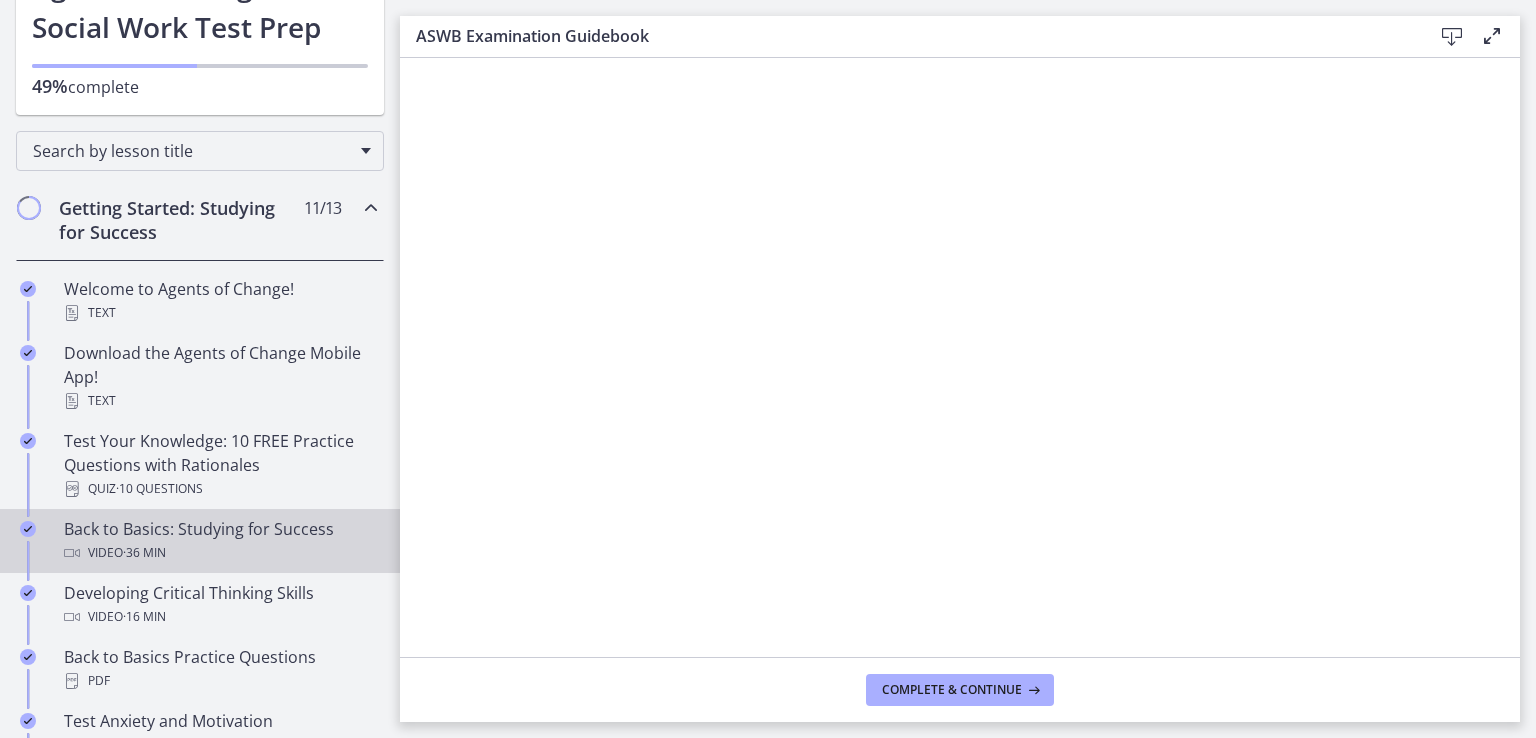 click on "Video
·  36 min" at bounding box center (220, 553) 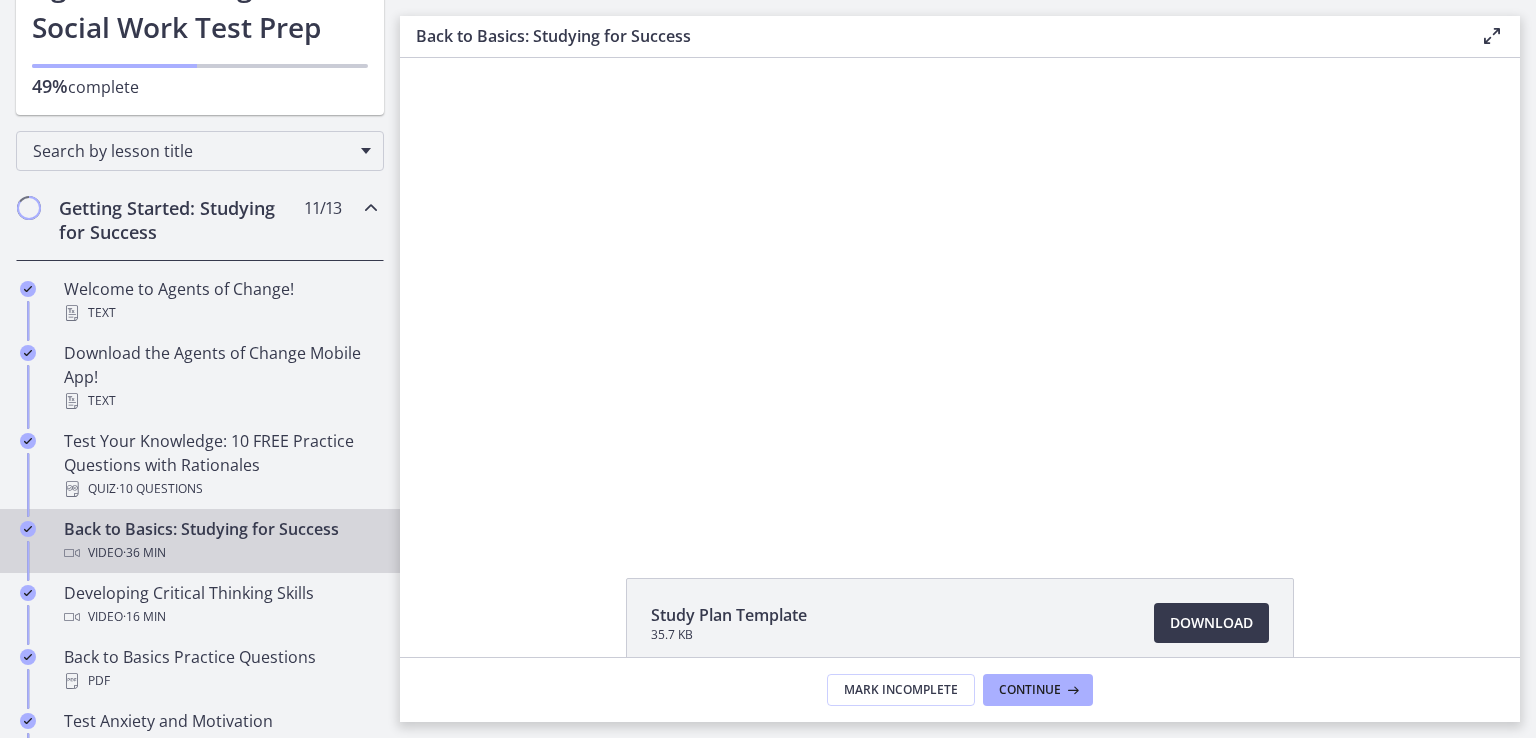 scroll, scrollTop: 0, scrollLeft: 0, axis: both 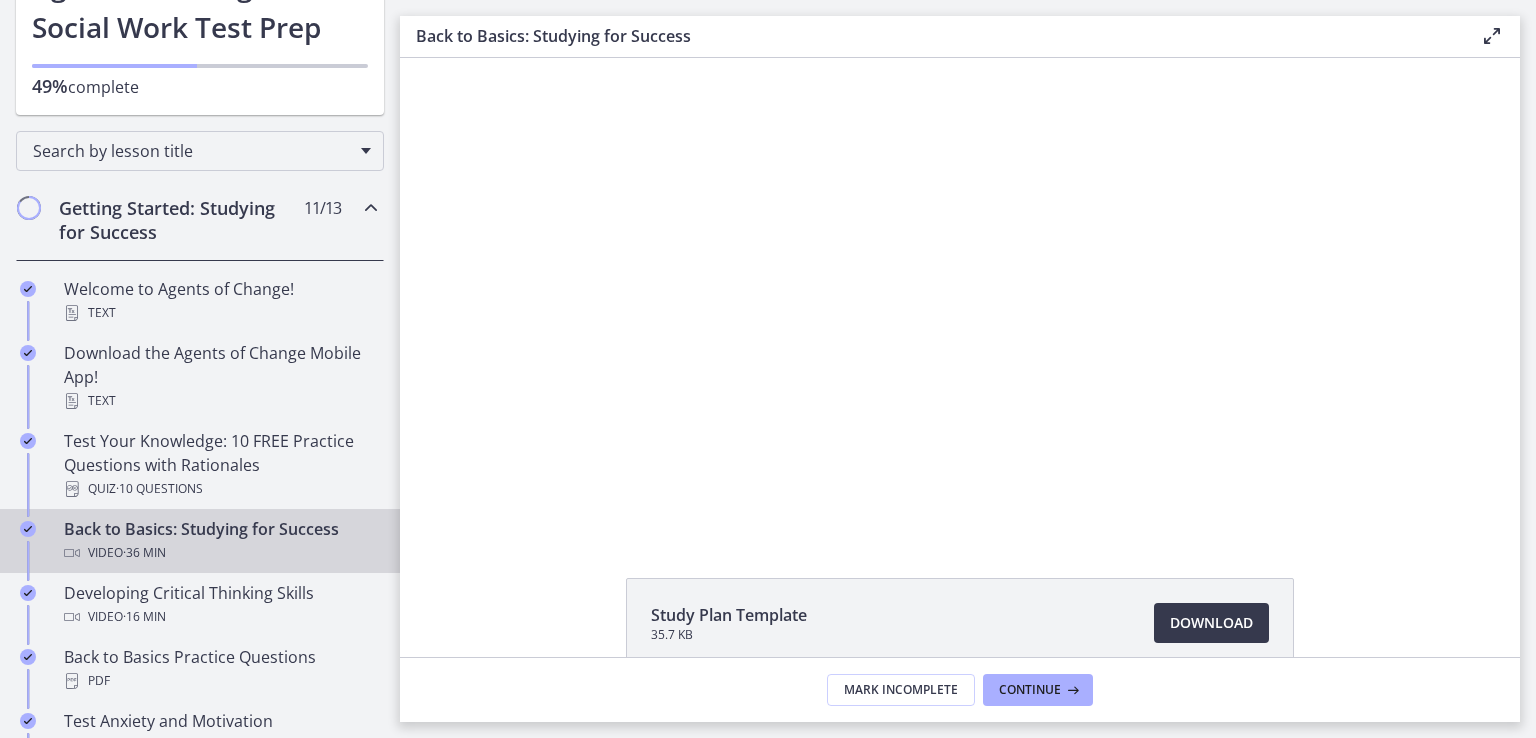 drag, startPoint x: 822, startPoint y: 646, endPoint x: 896, endPoint y: 637, distance: 74.54529 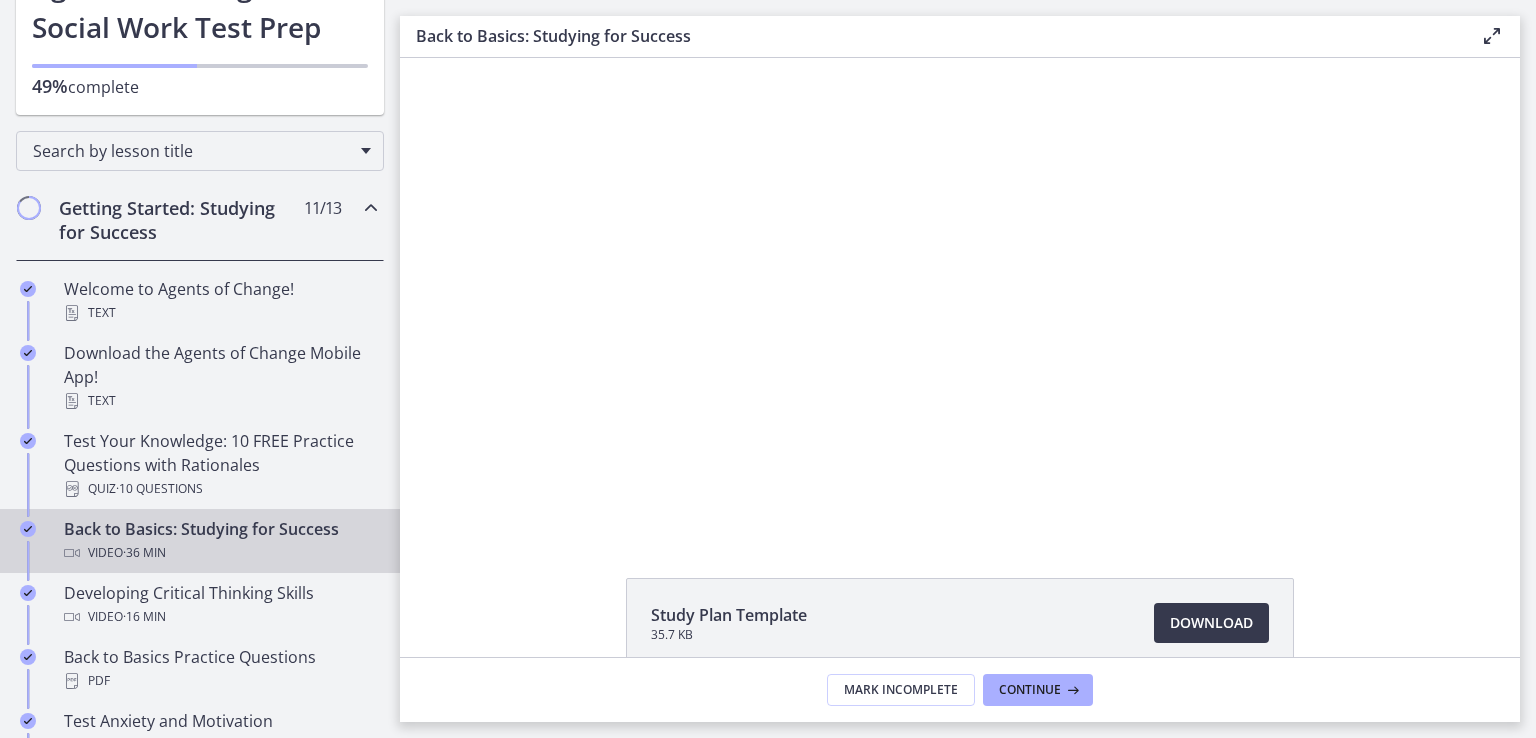 click at bounding box center [1492, 36] 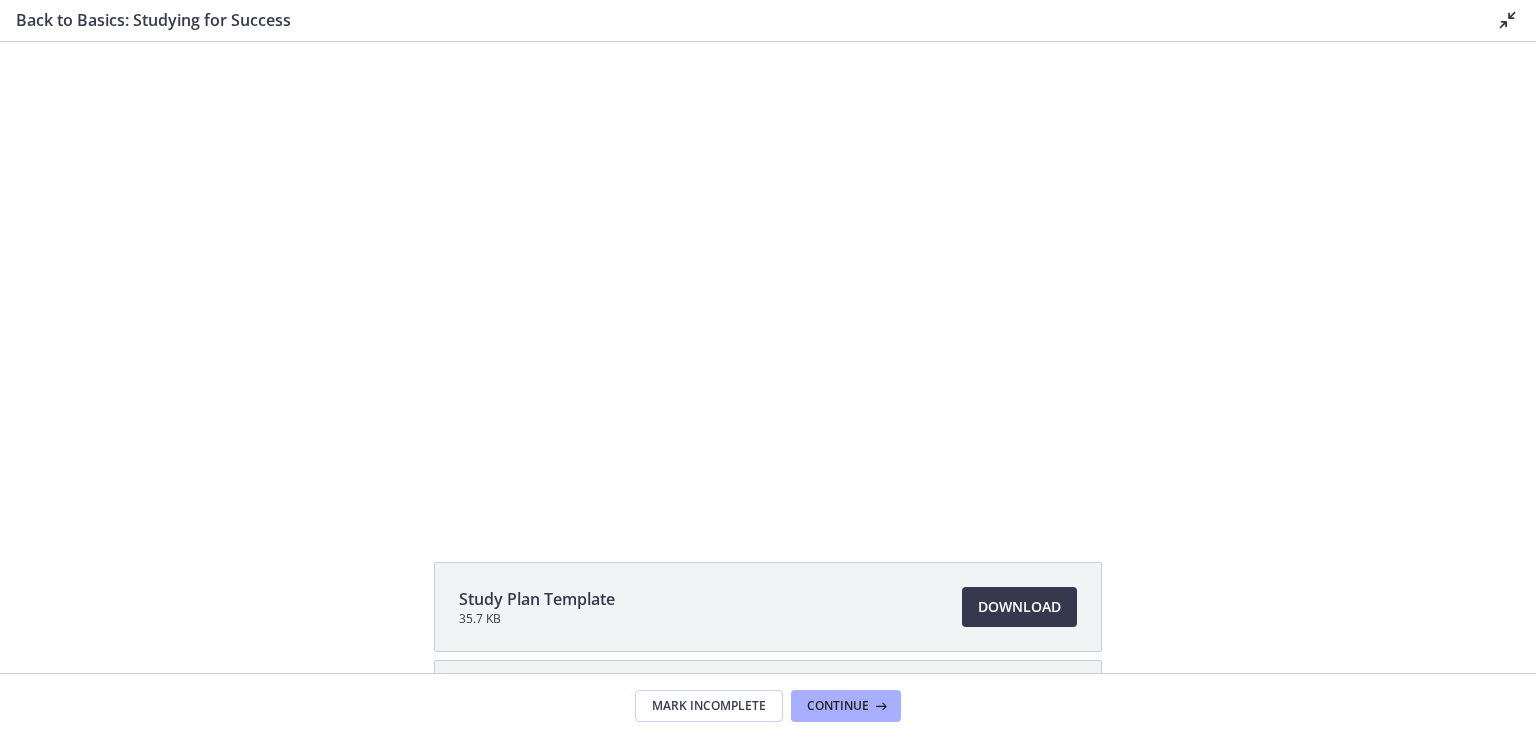 click at bounding box center [1508, 20] 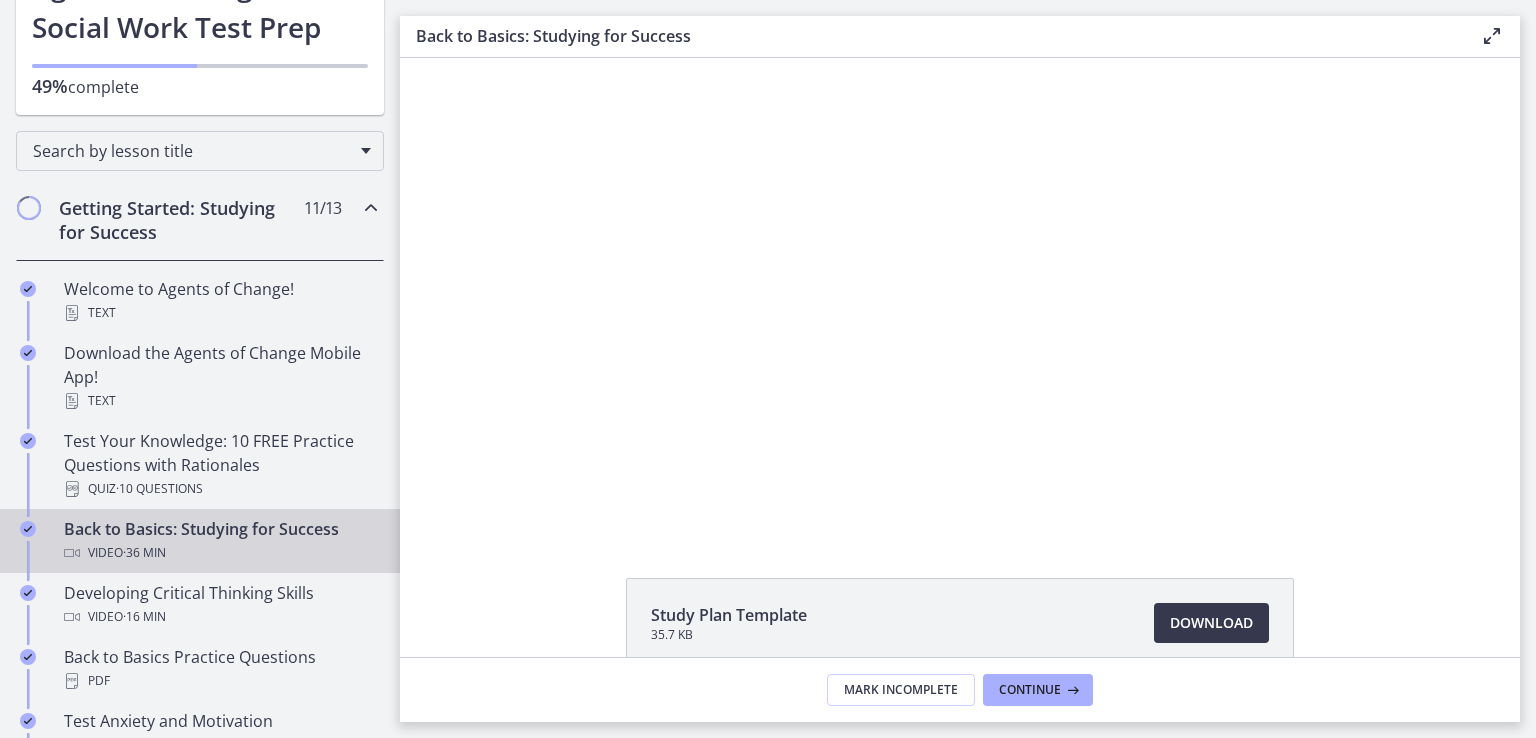 type 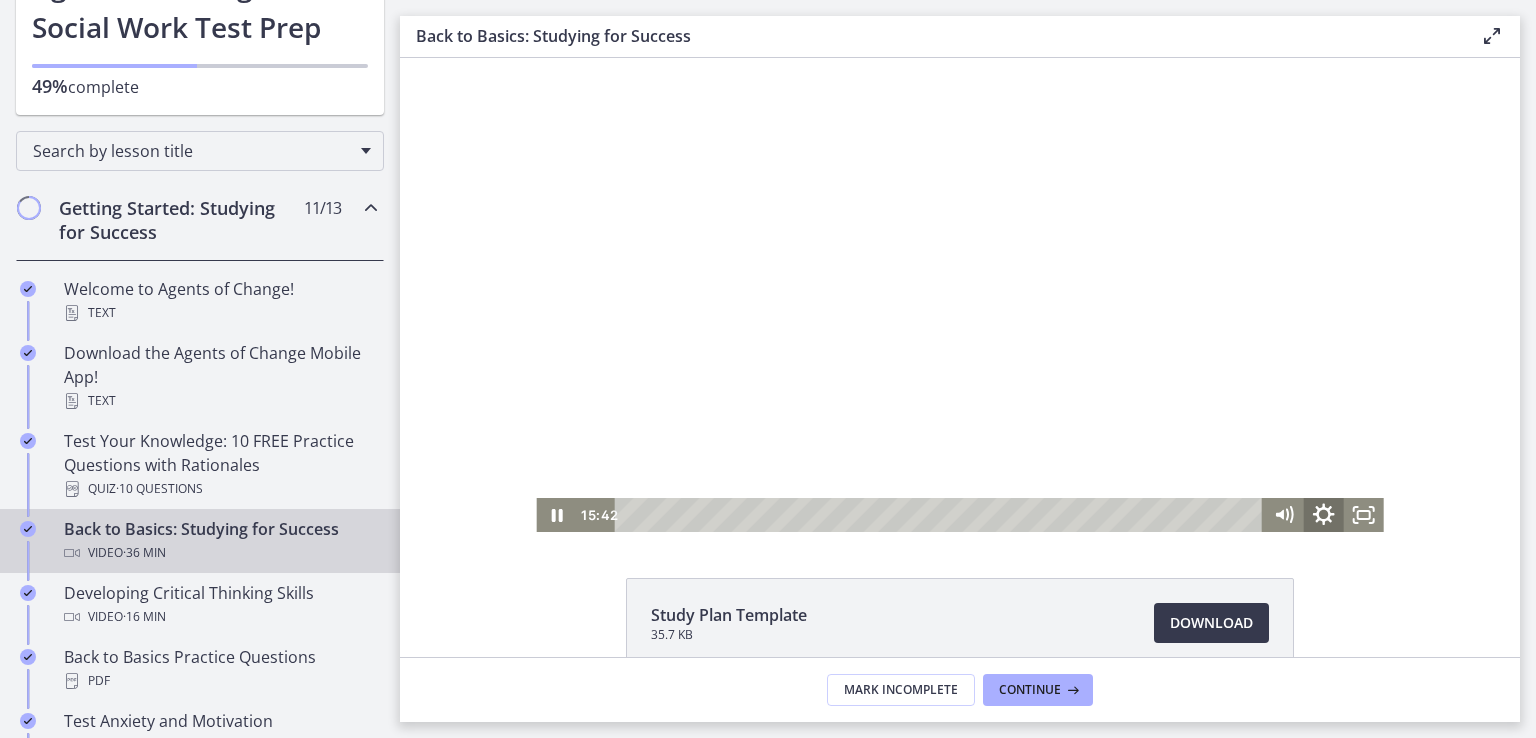 click 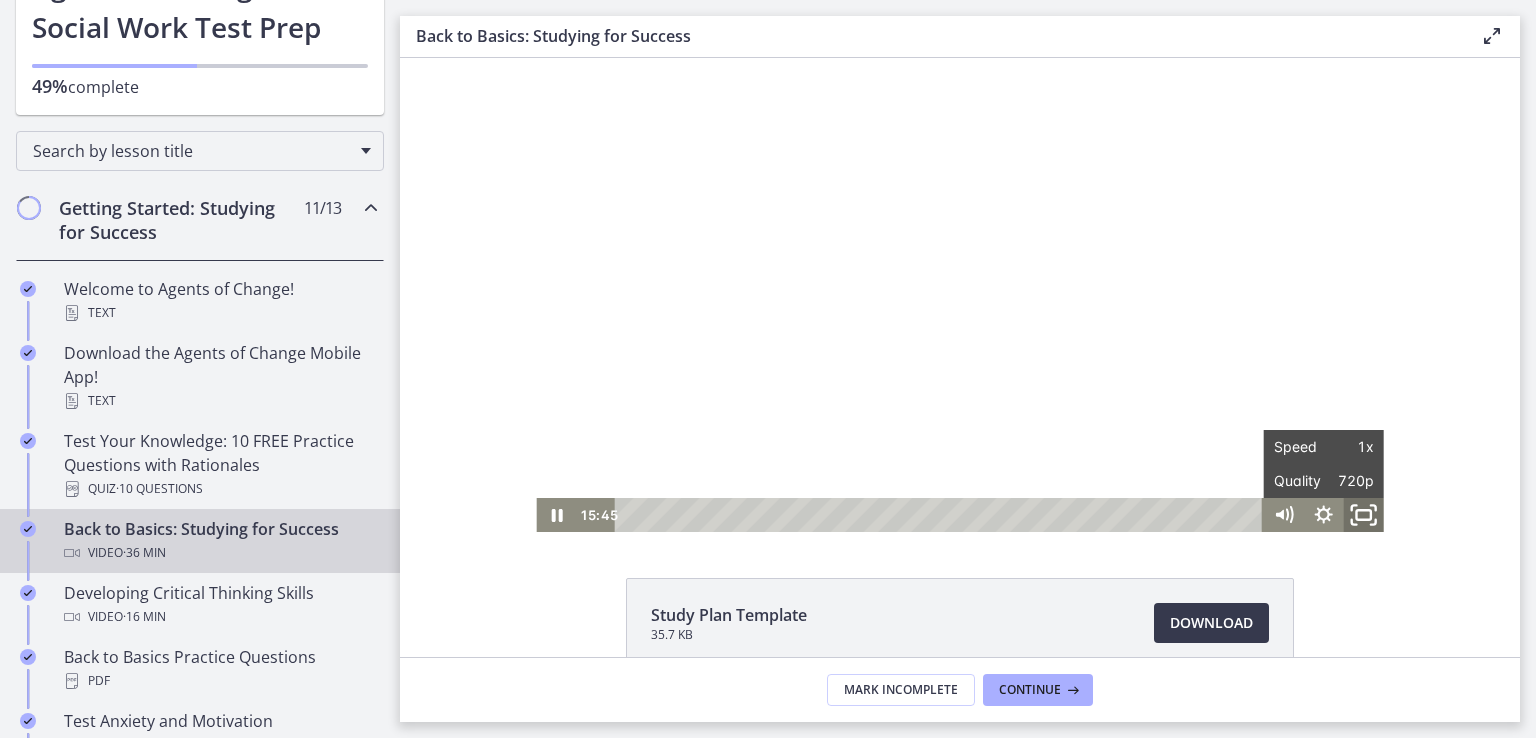 click 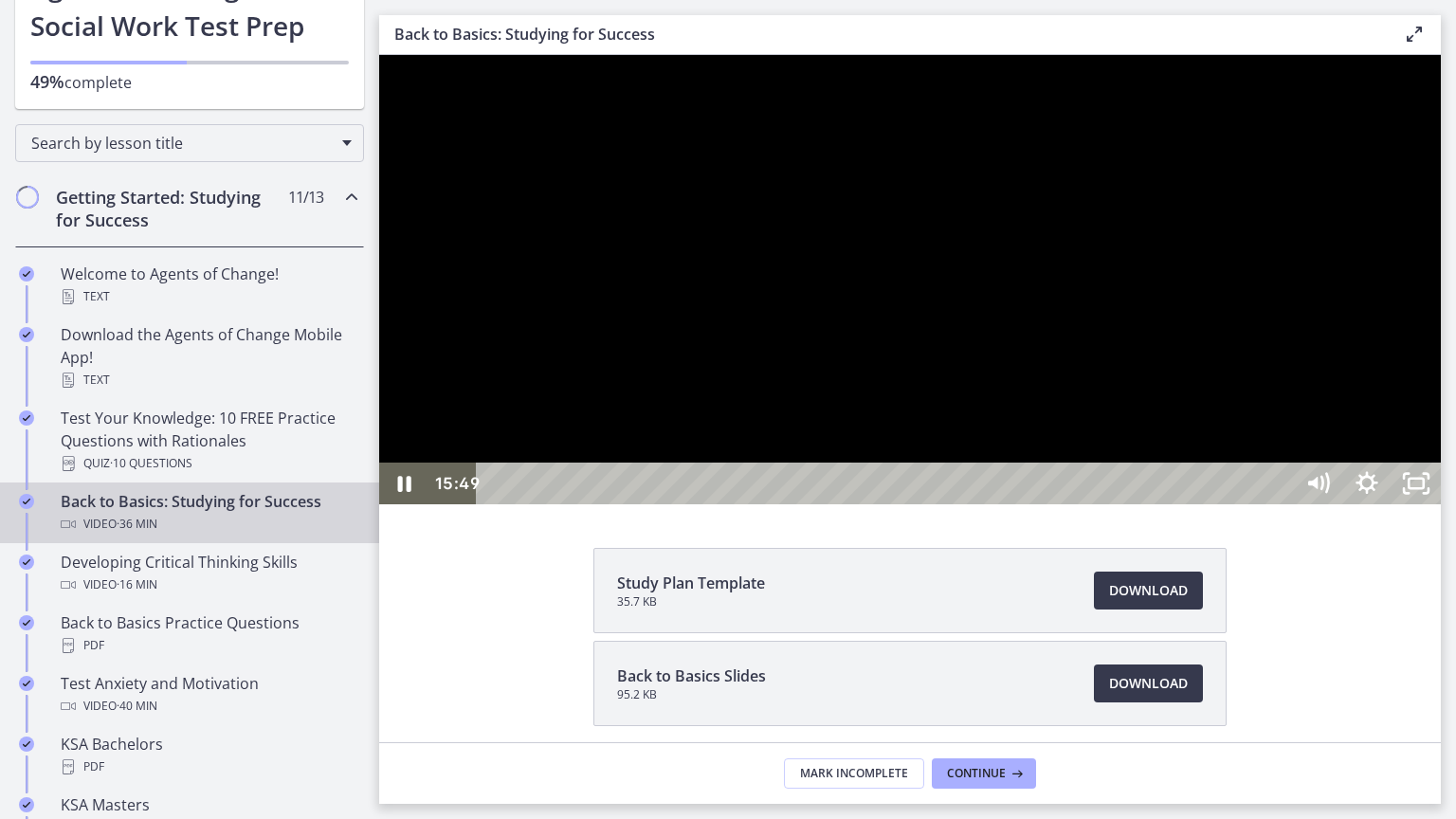 click at bounding box center [910, 280] 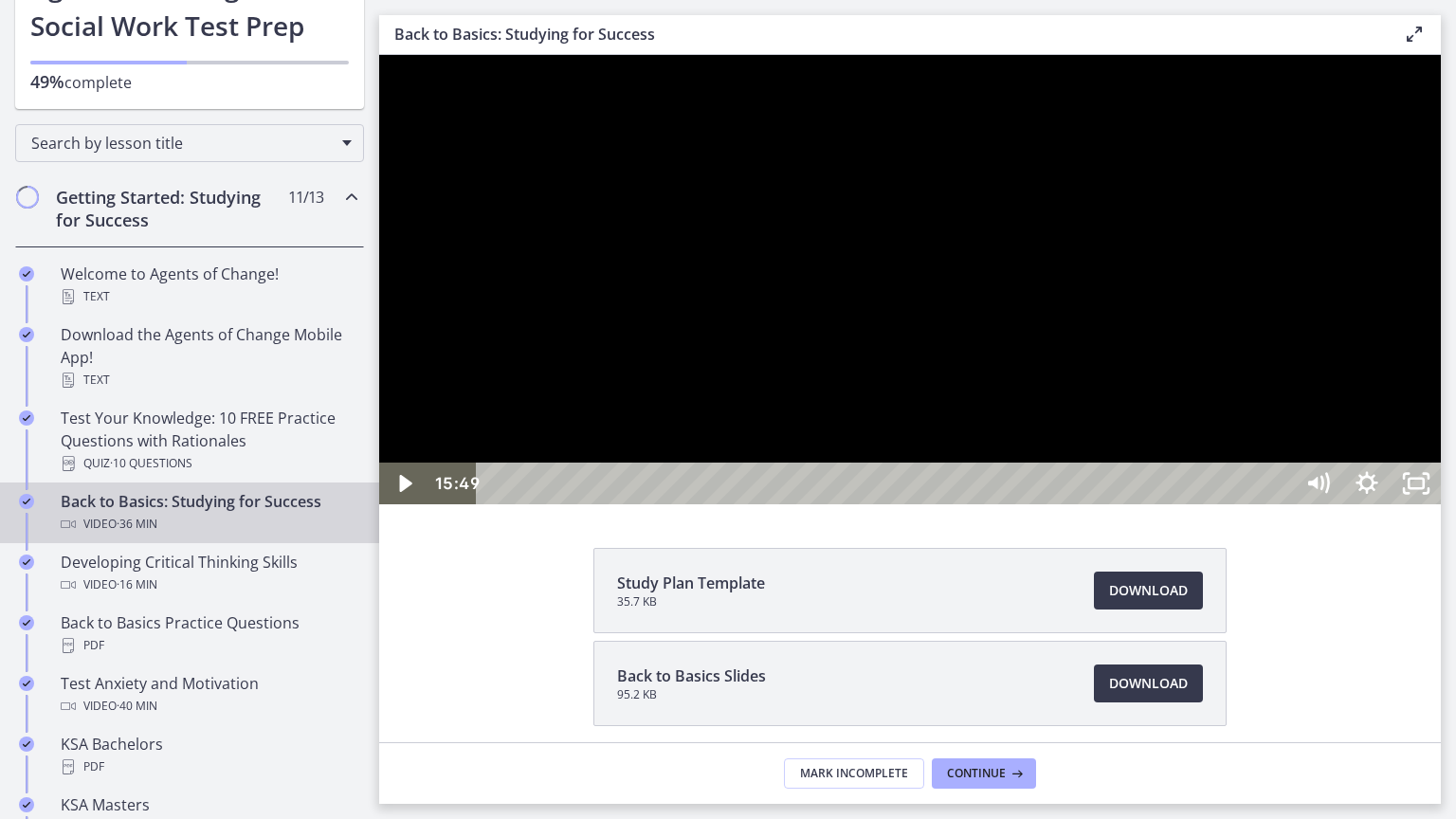 click at bounding box center (910, 280) 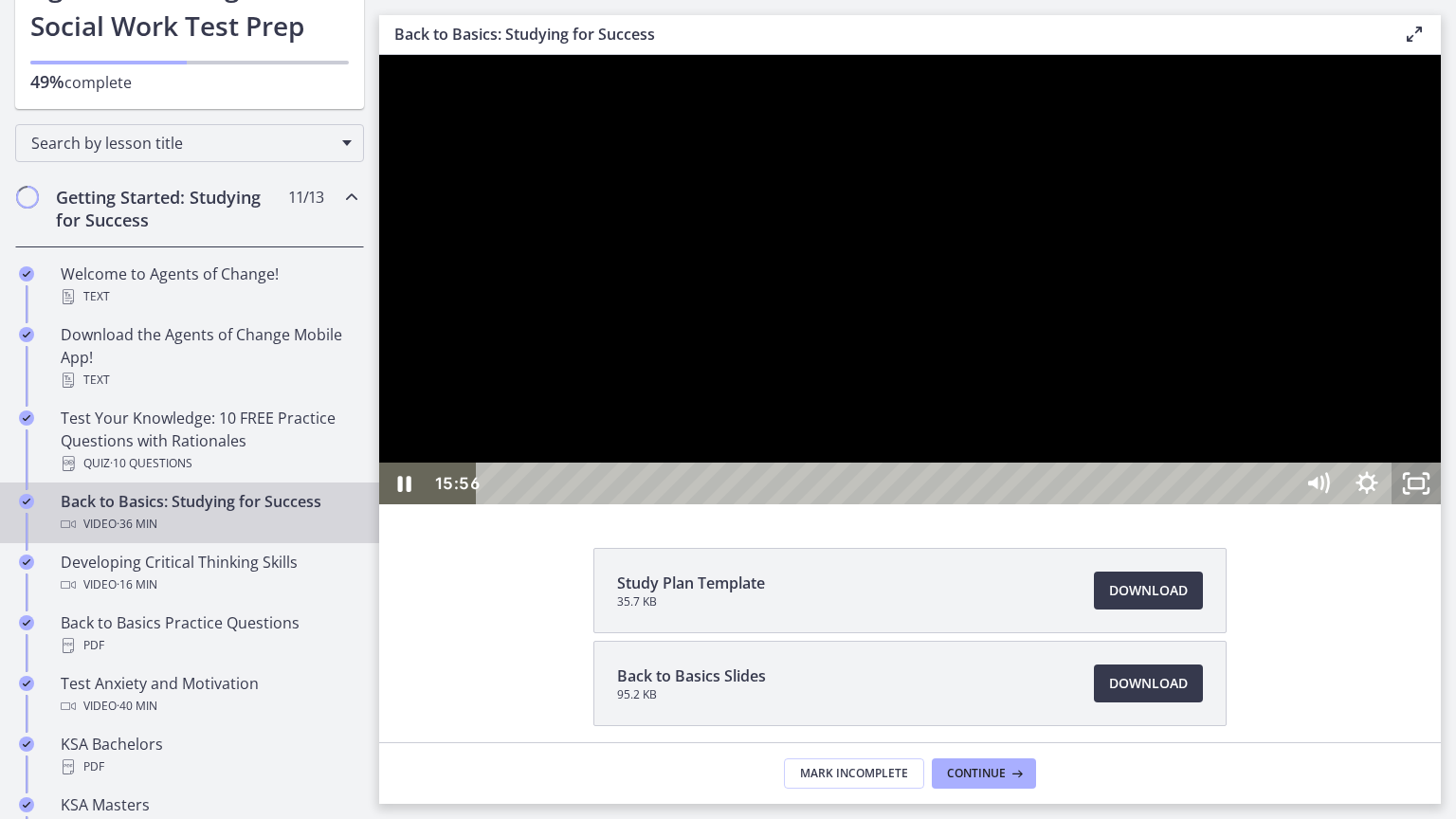click 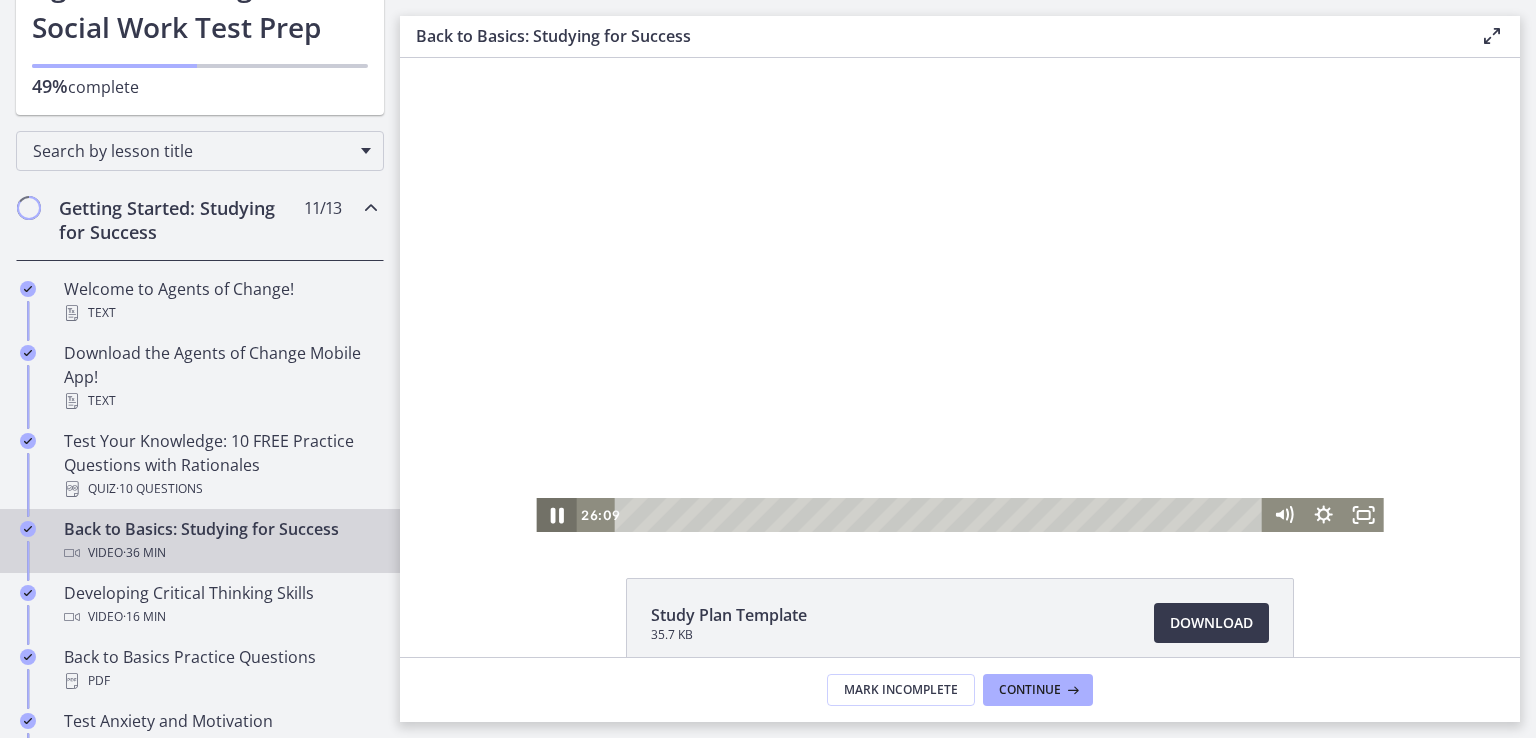 click 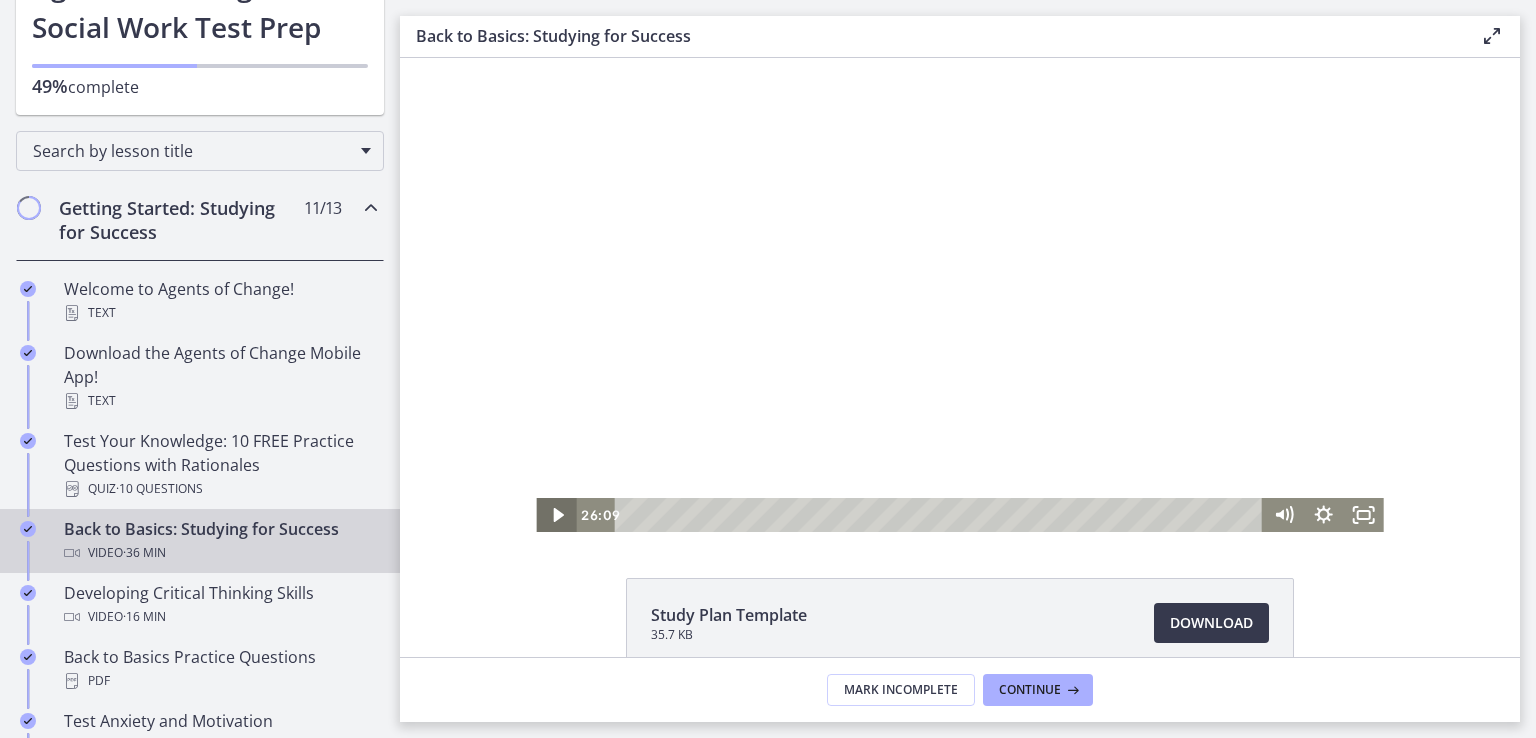click 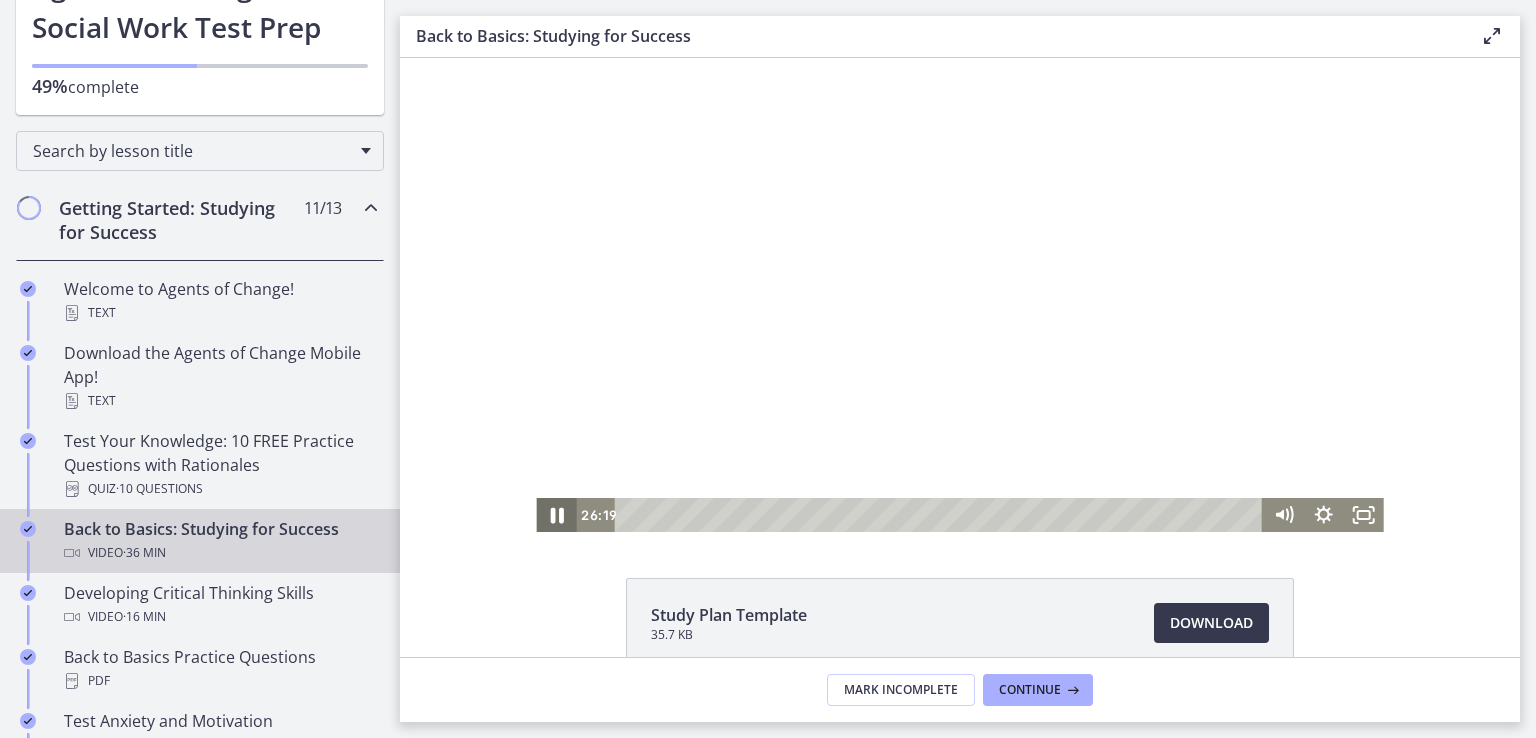click 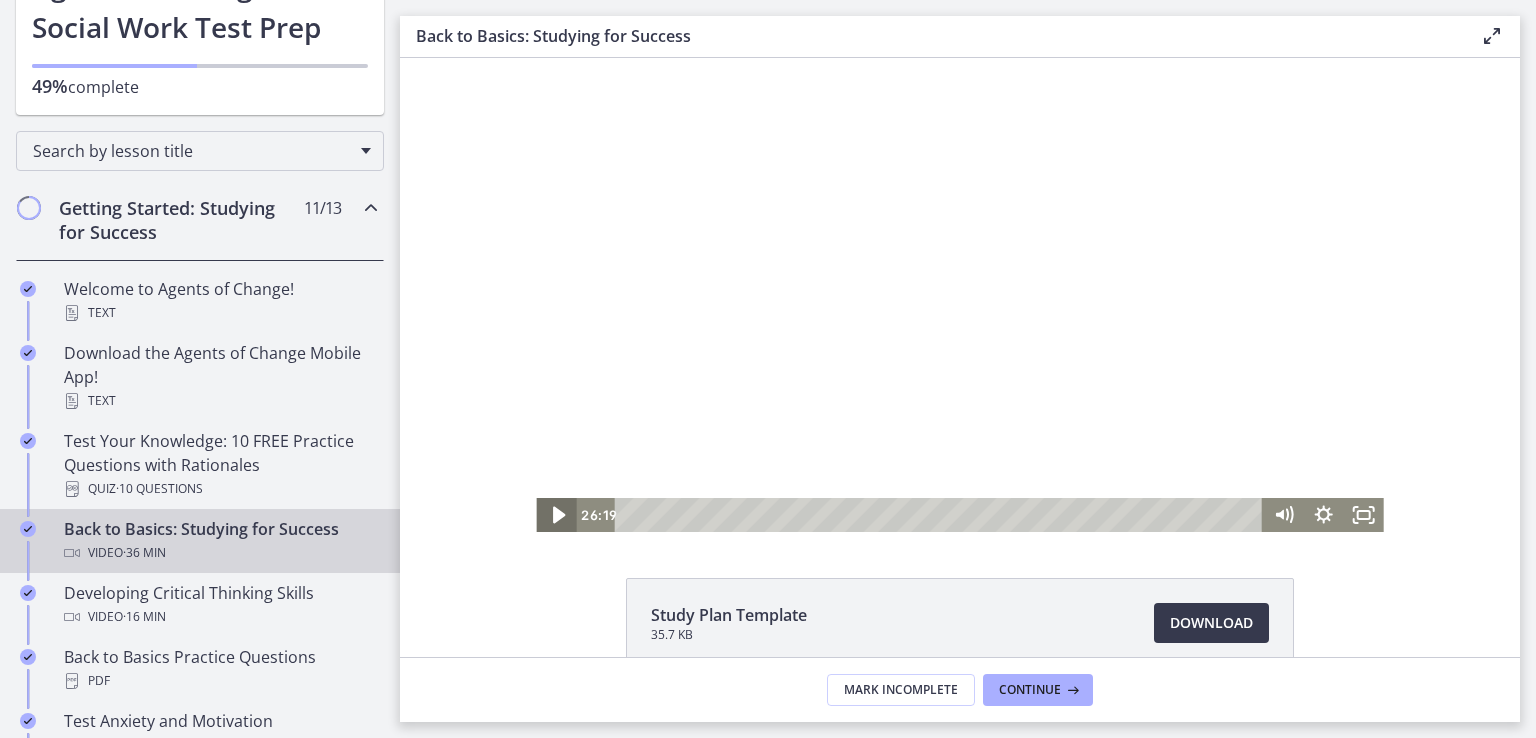 click 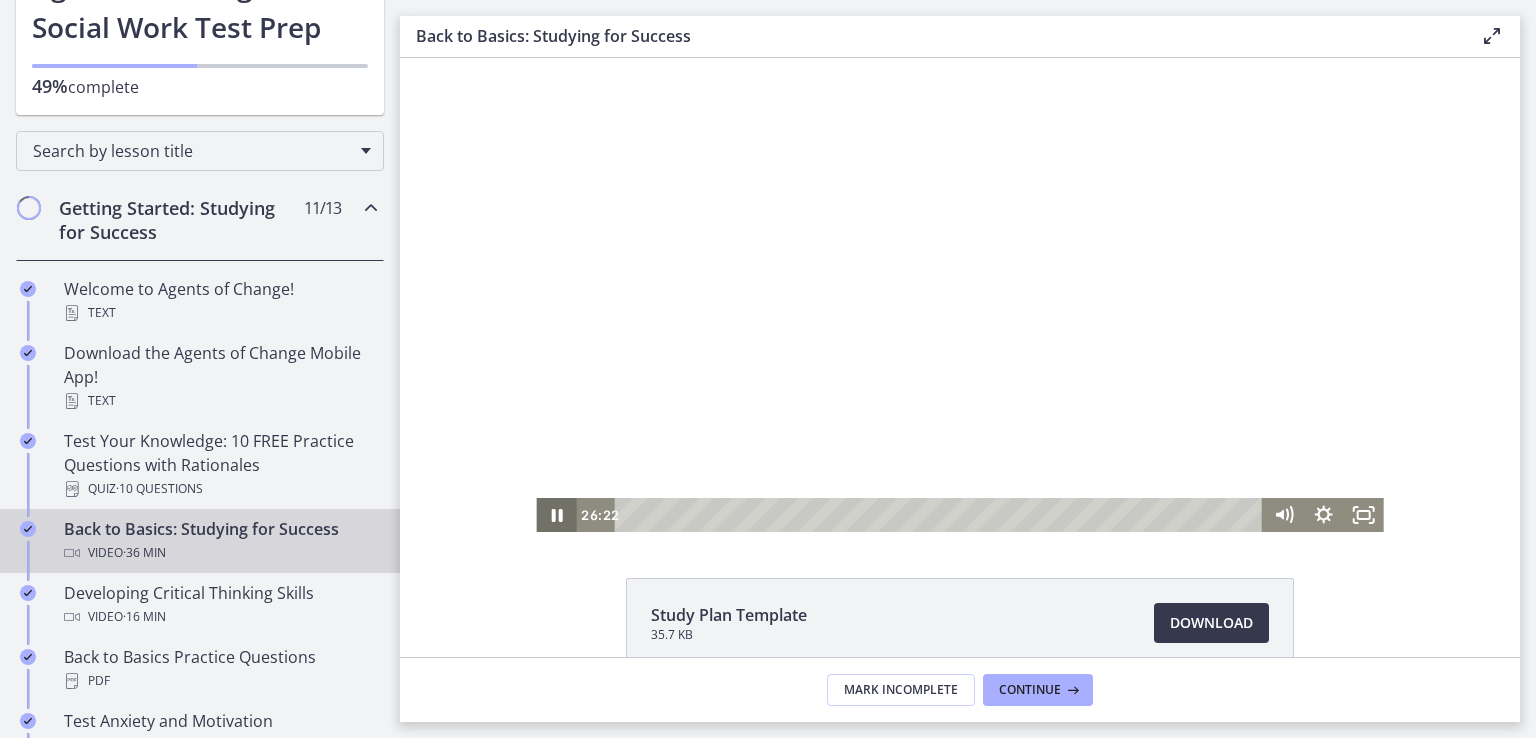 type 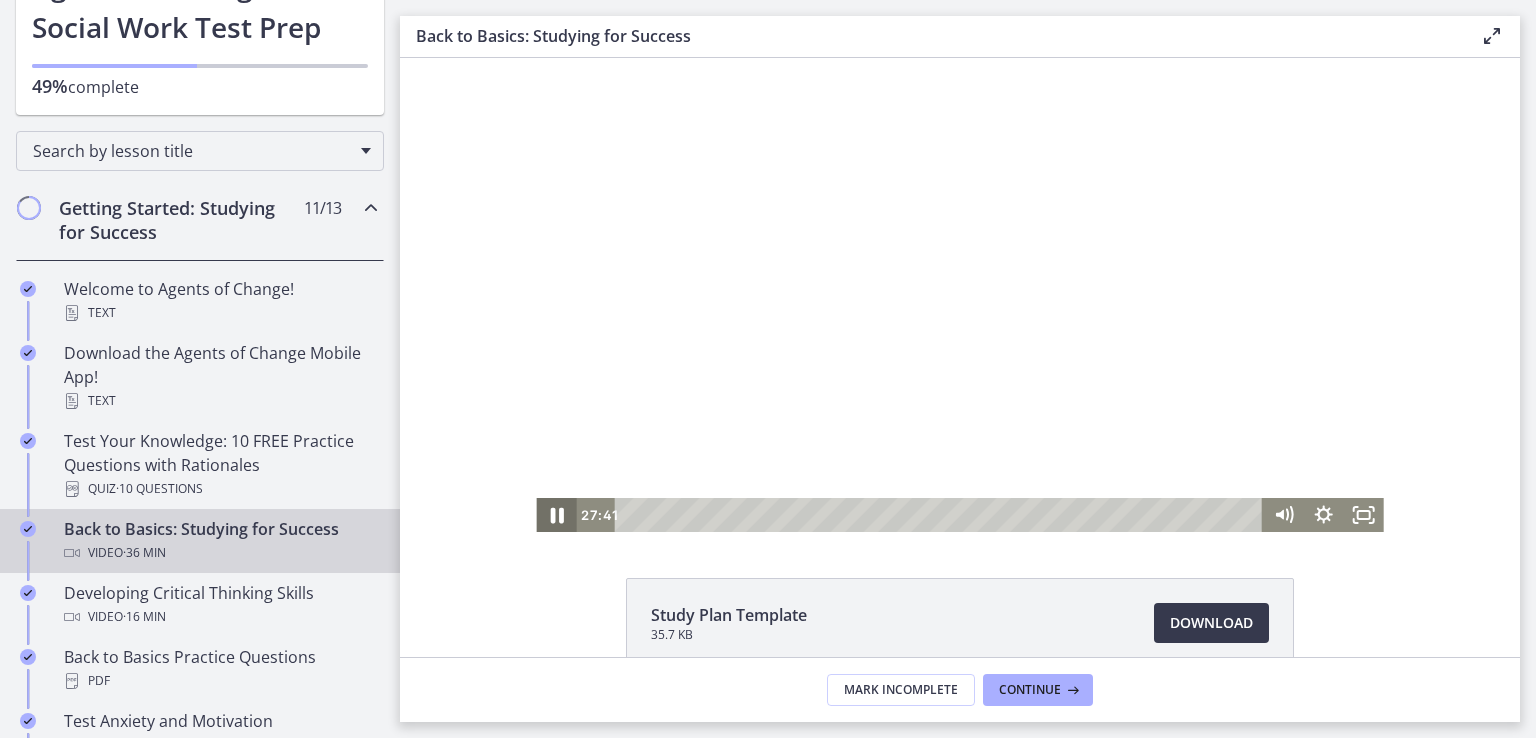 click 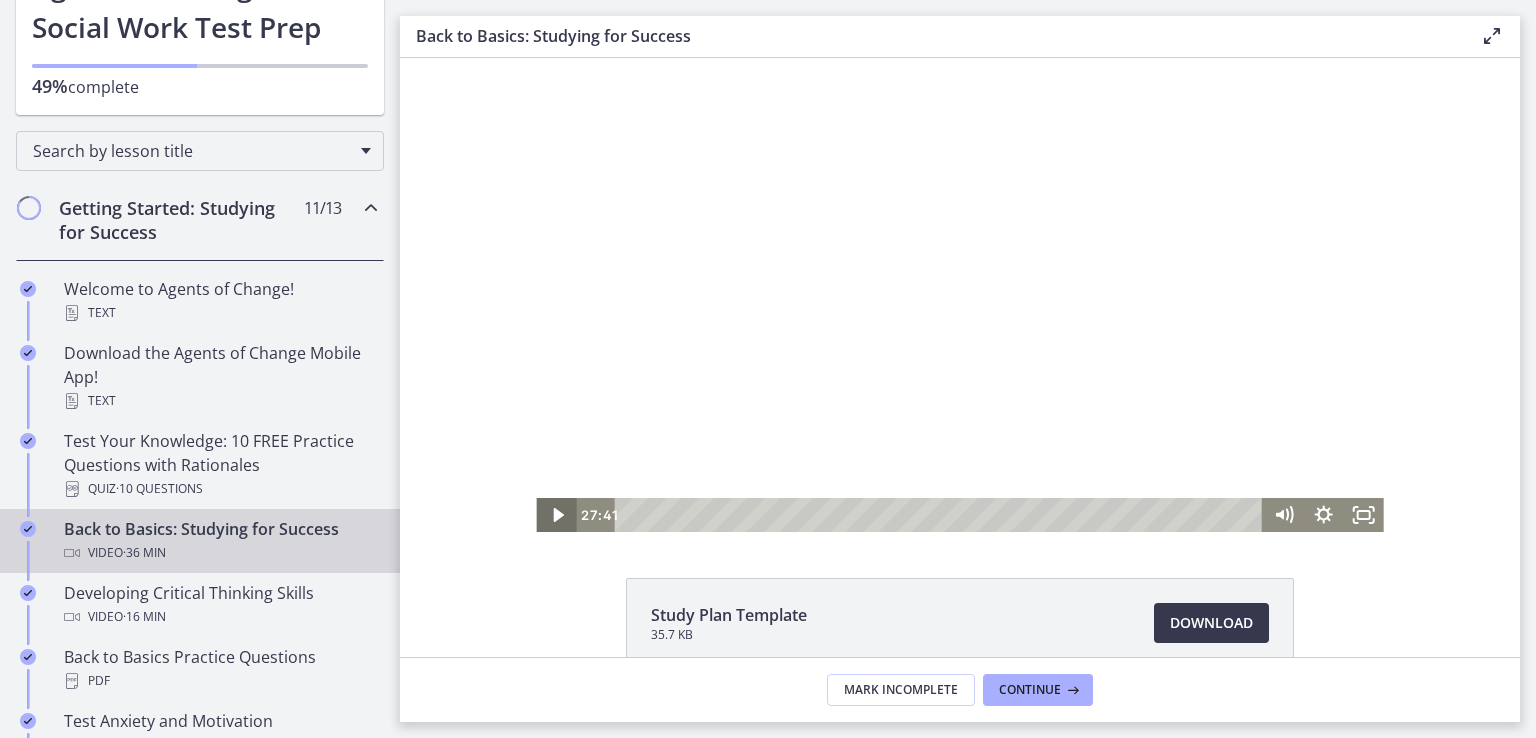 click 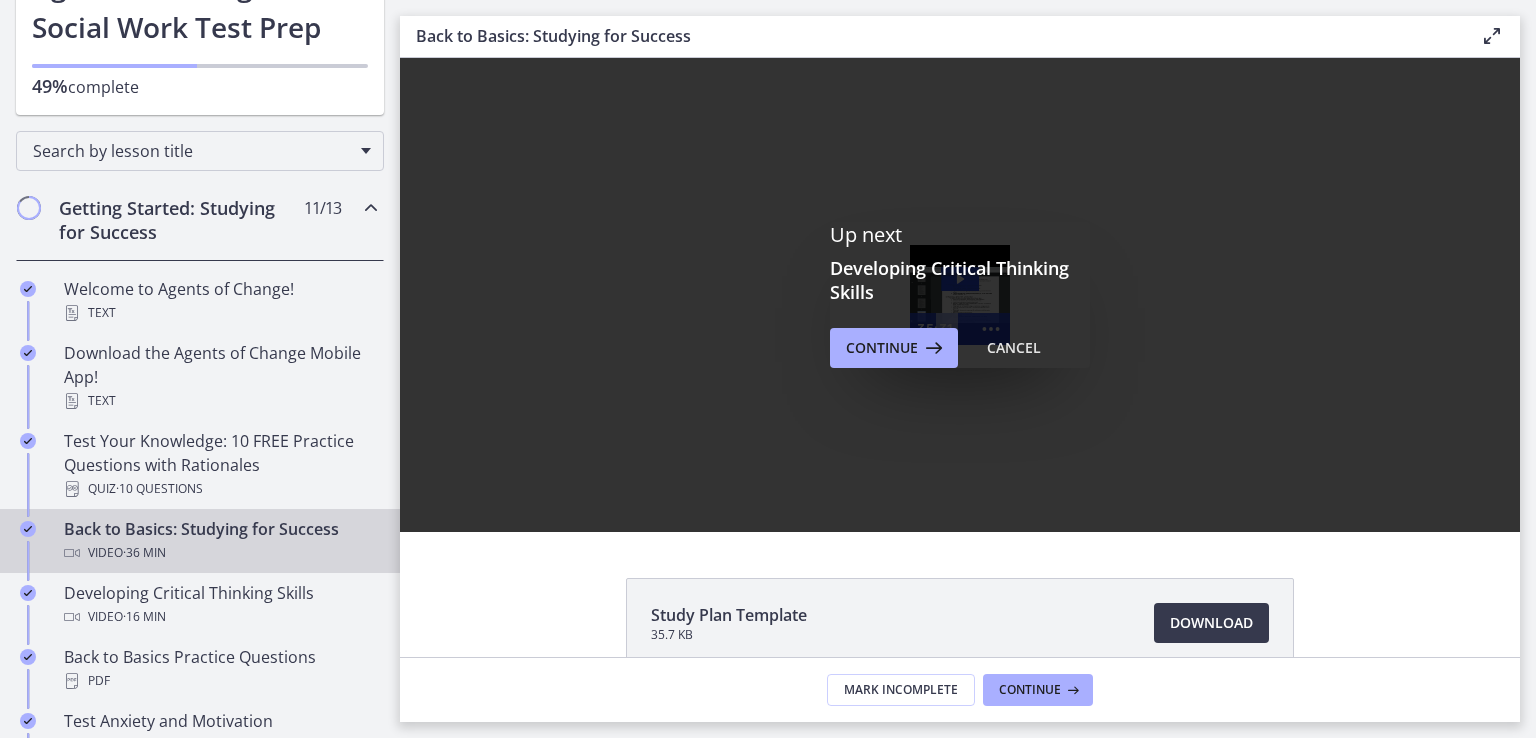 scroll, scrollTop: 0, scrollLeft: 0, axis: both 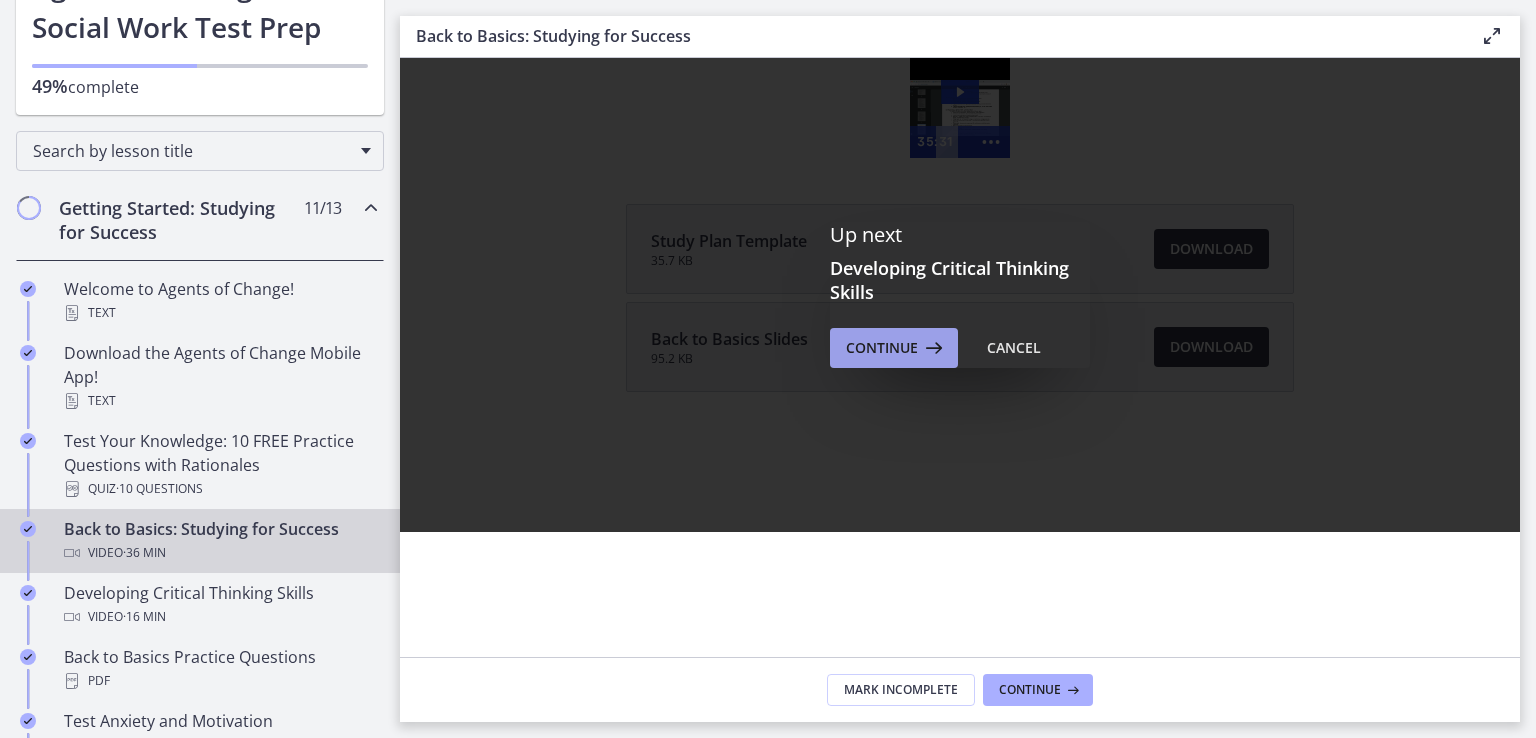 click on "Continue" at bounding box center [882, 348] 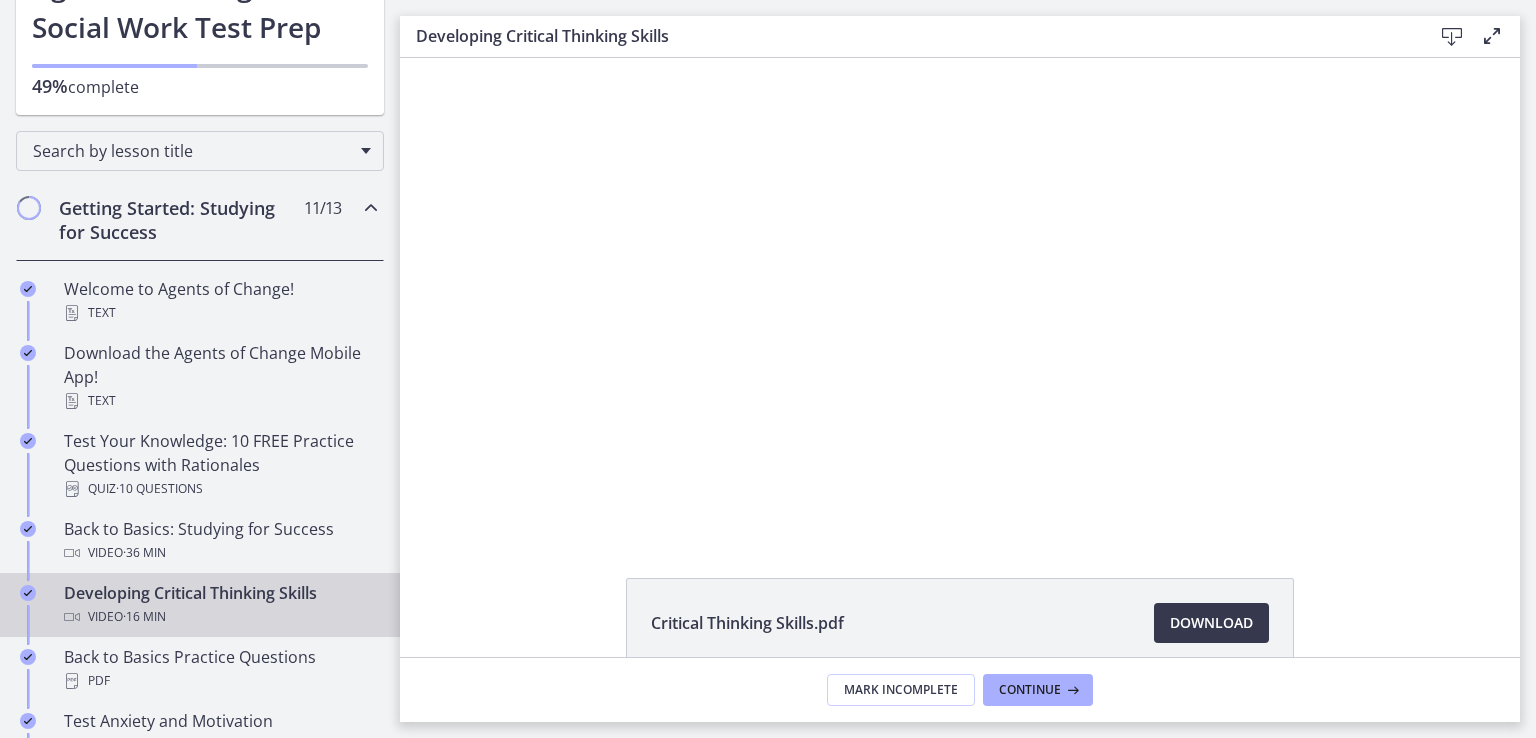 scroll, scrollTop: 0, scrollLeft: 0, axis: both 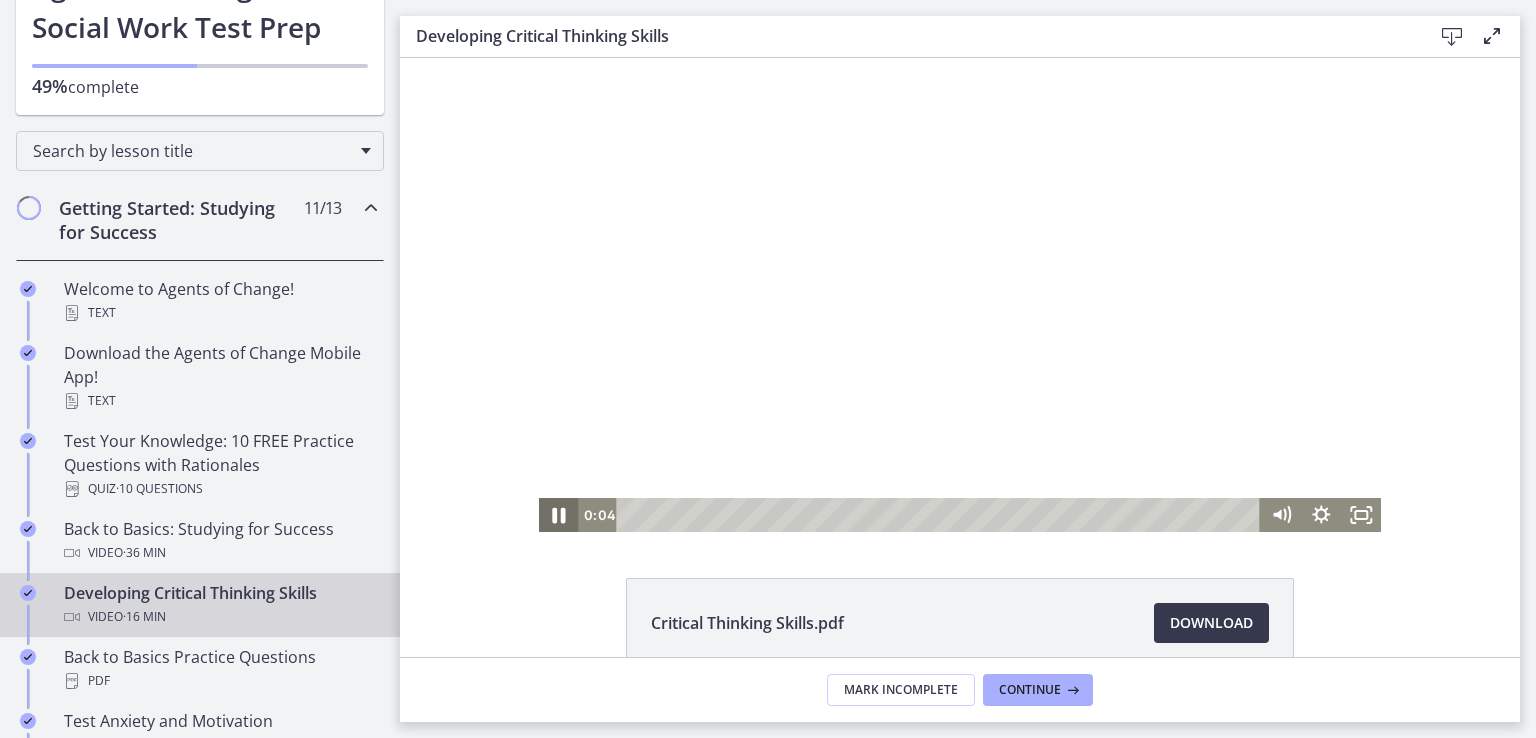 click 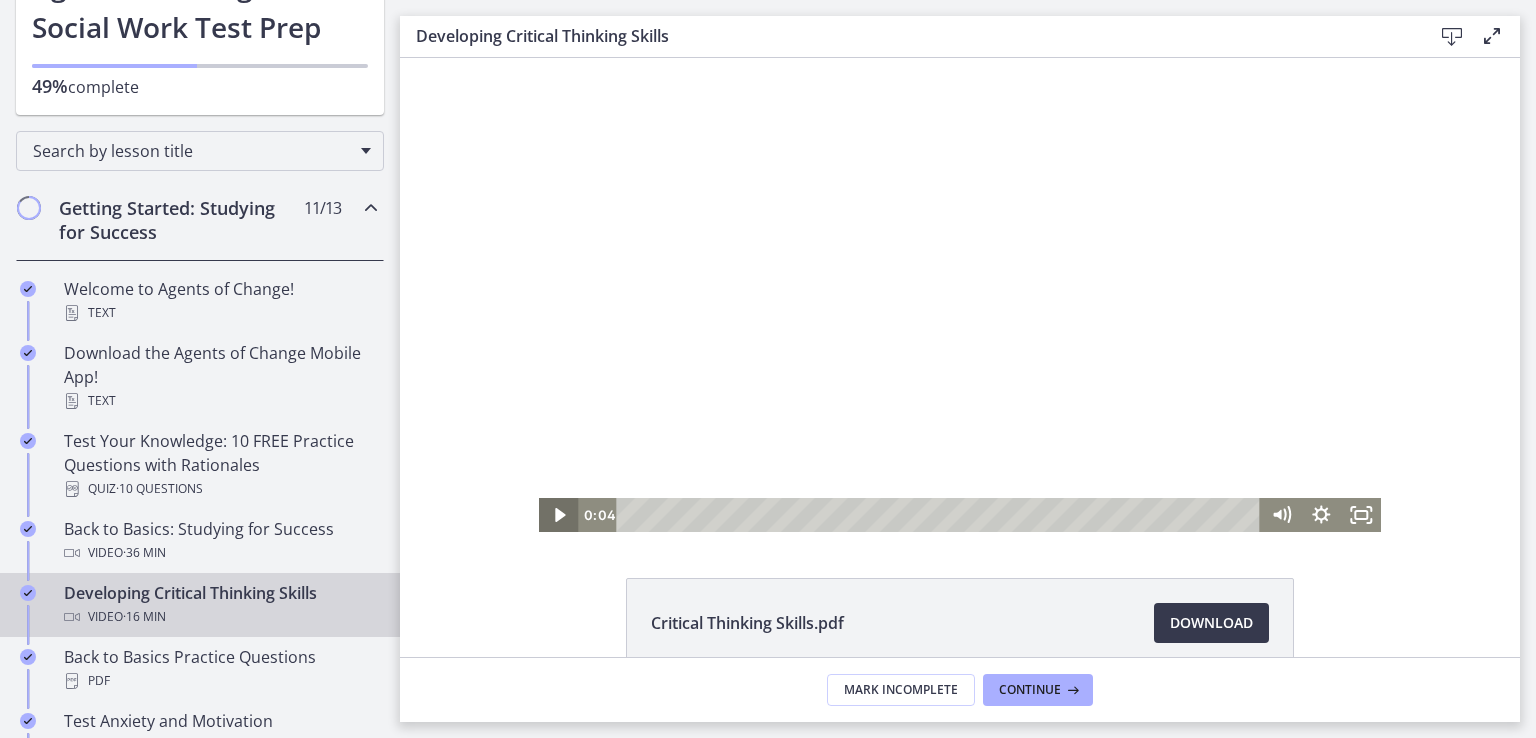 click 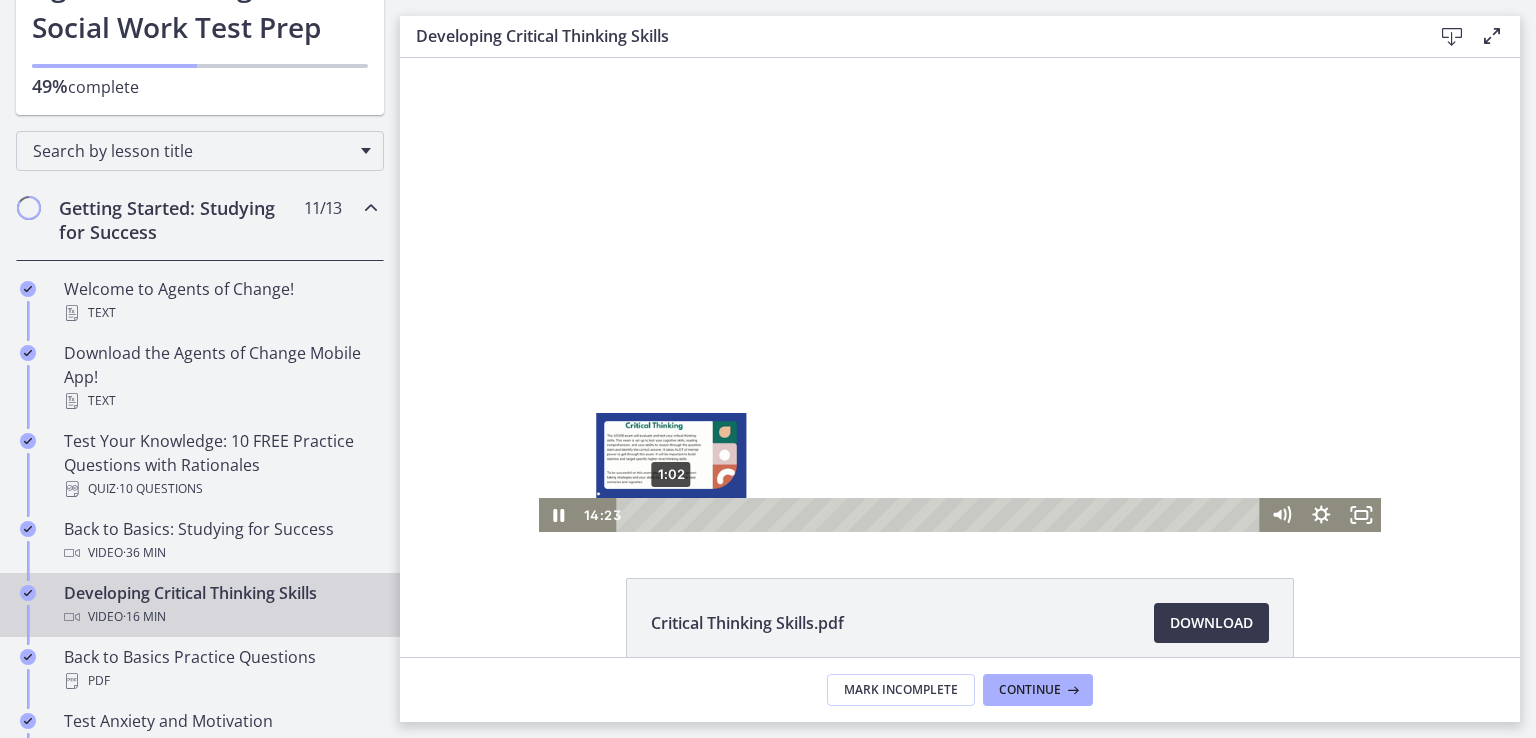 type 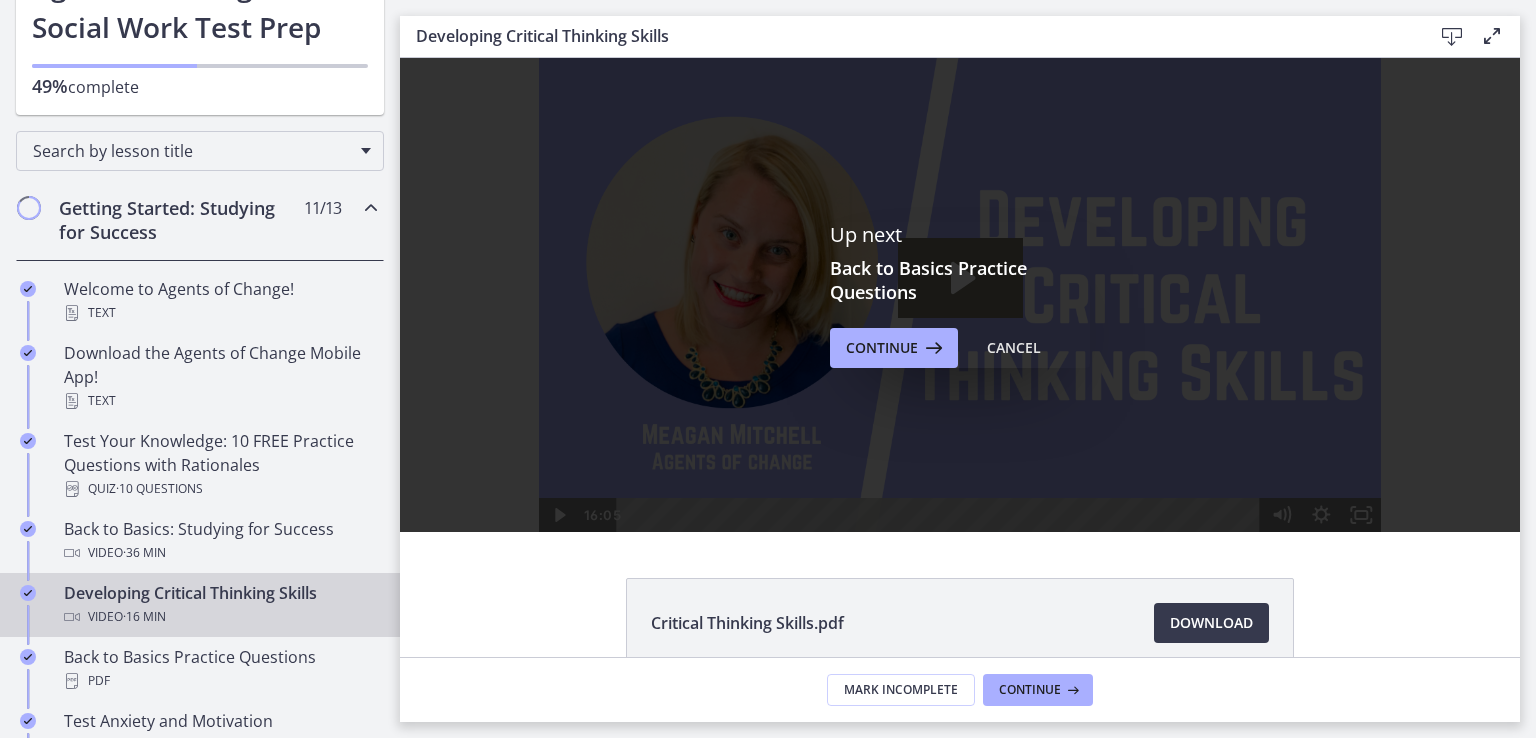 scroll, scrollTop: 0, scrollLeft: 0, axis: both 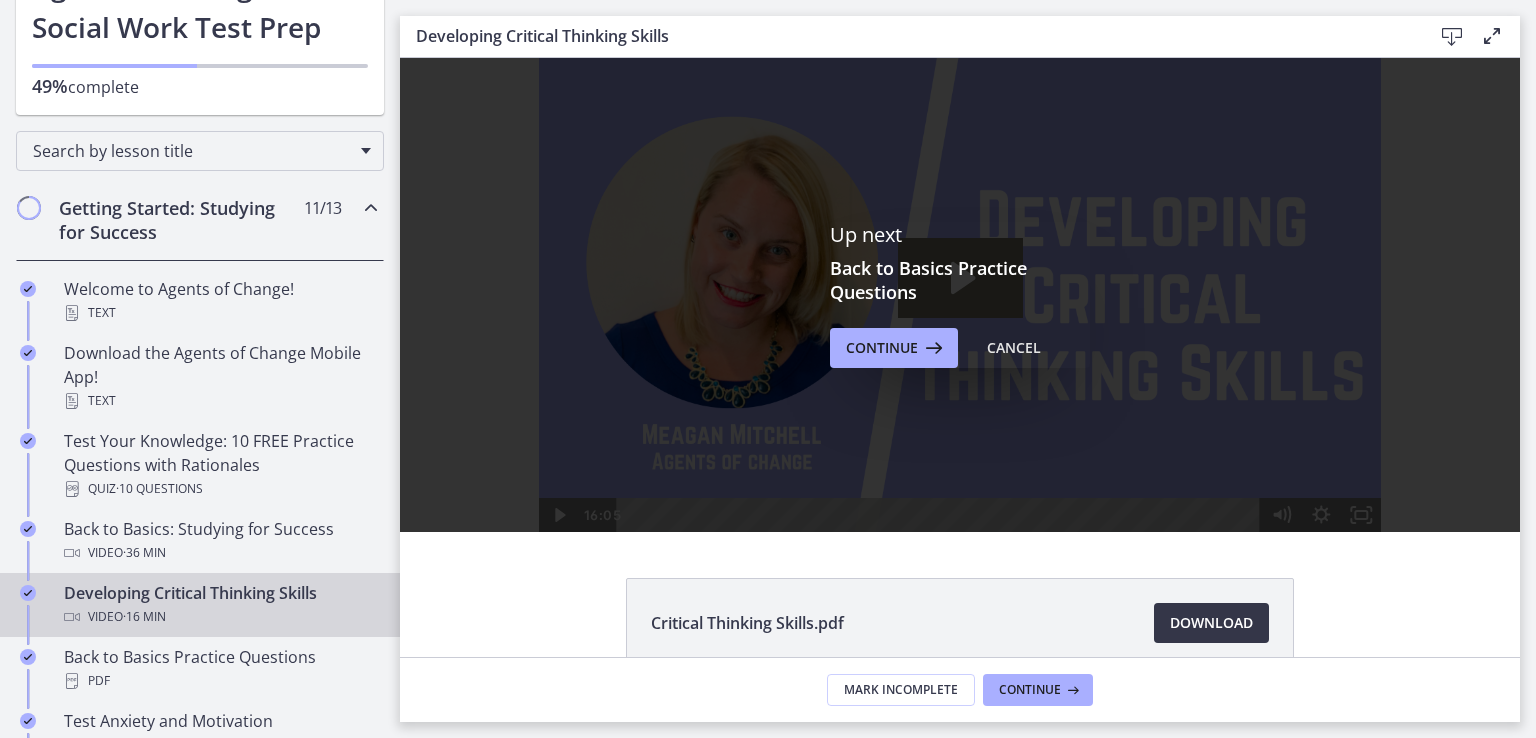 click on "Download
Opens in a new window" at bounding box center [1211, 623] 